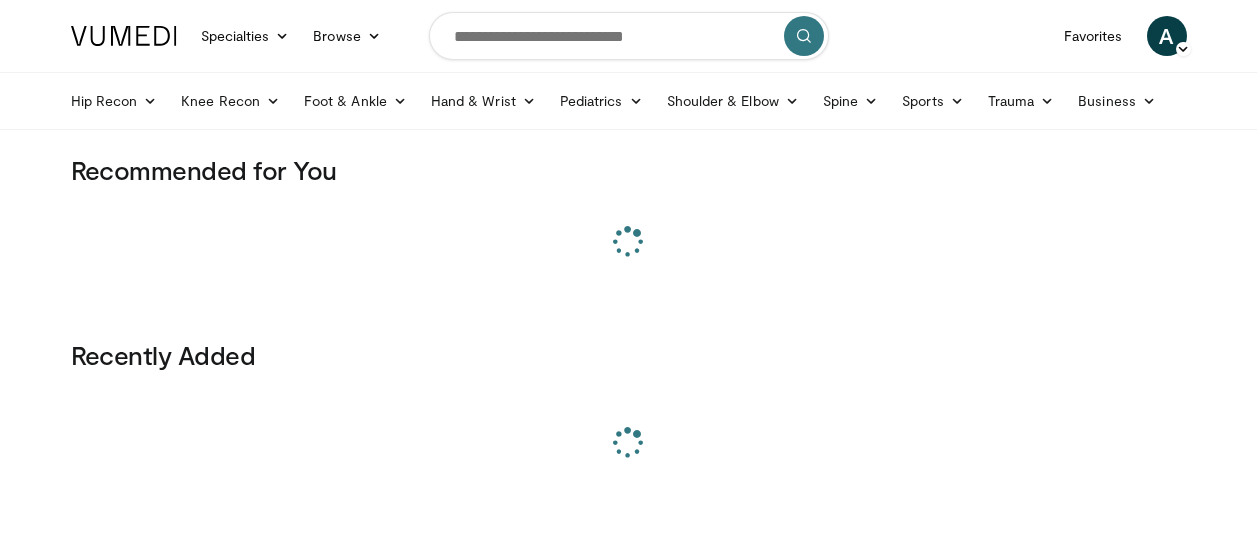 scroll, scrollTop: 0, scrollLeft: 0, axis: both 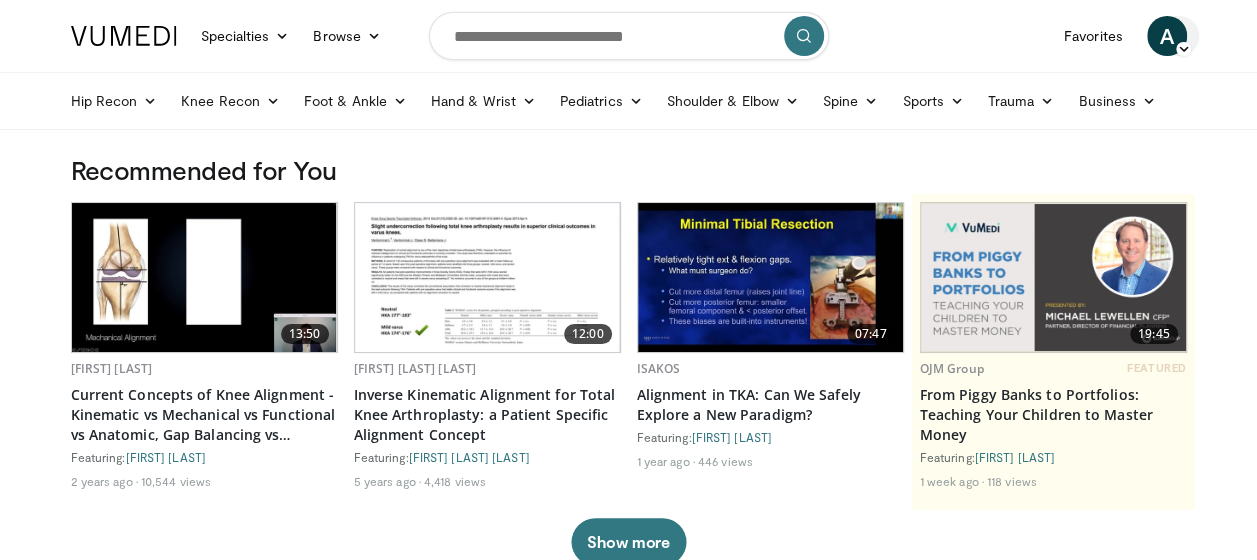 click on "A" at bounding box center (1167, 36) 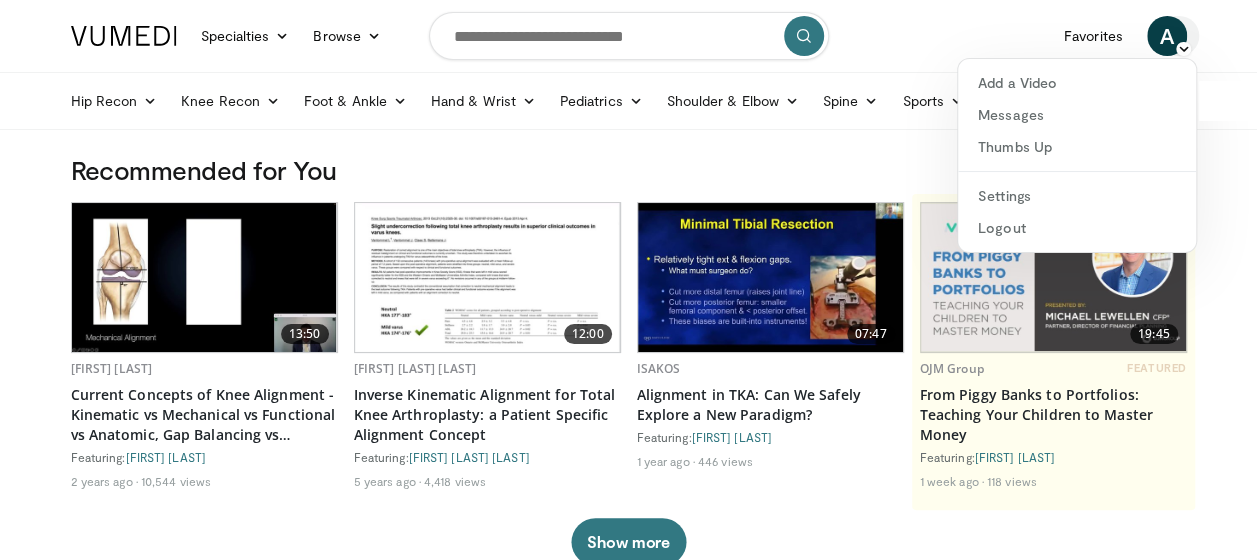 click on "A" at bounding box center [1167, 36] 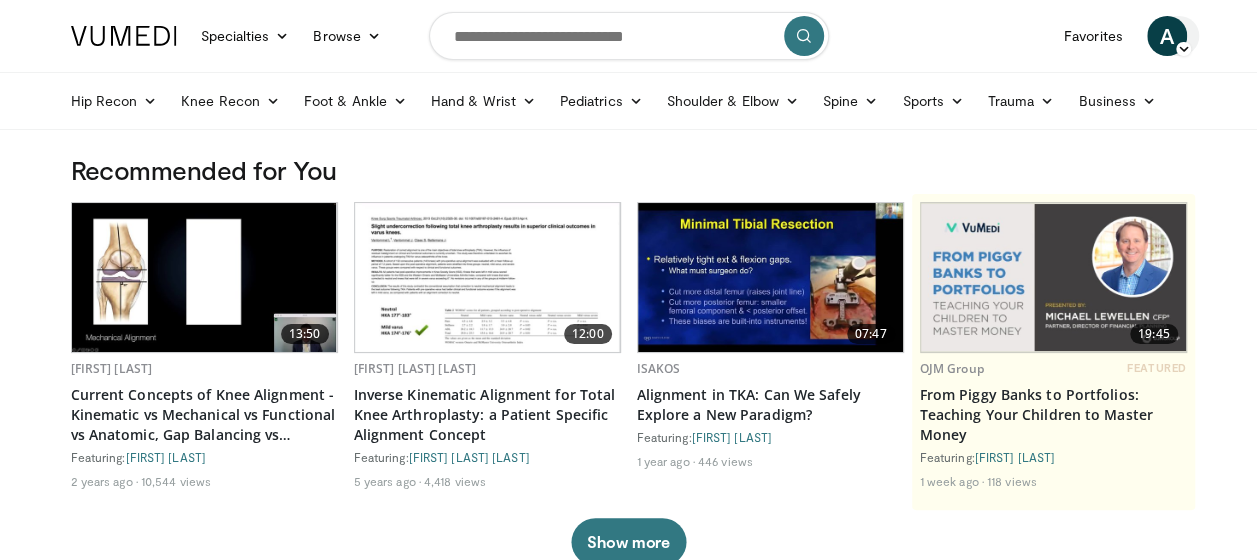 click on "A" at bounding box center [1167, 36] 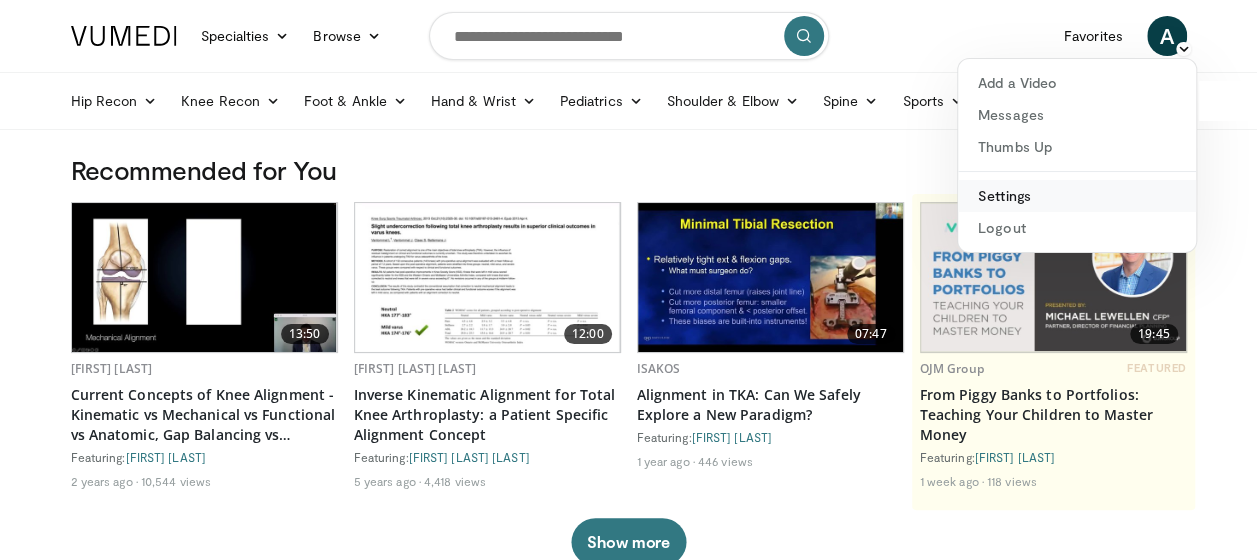 click on "Settings" at bounding box center (1077, 196) 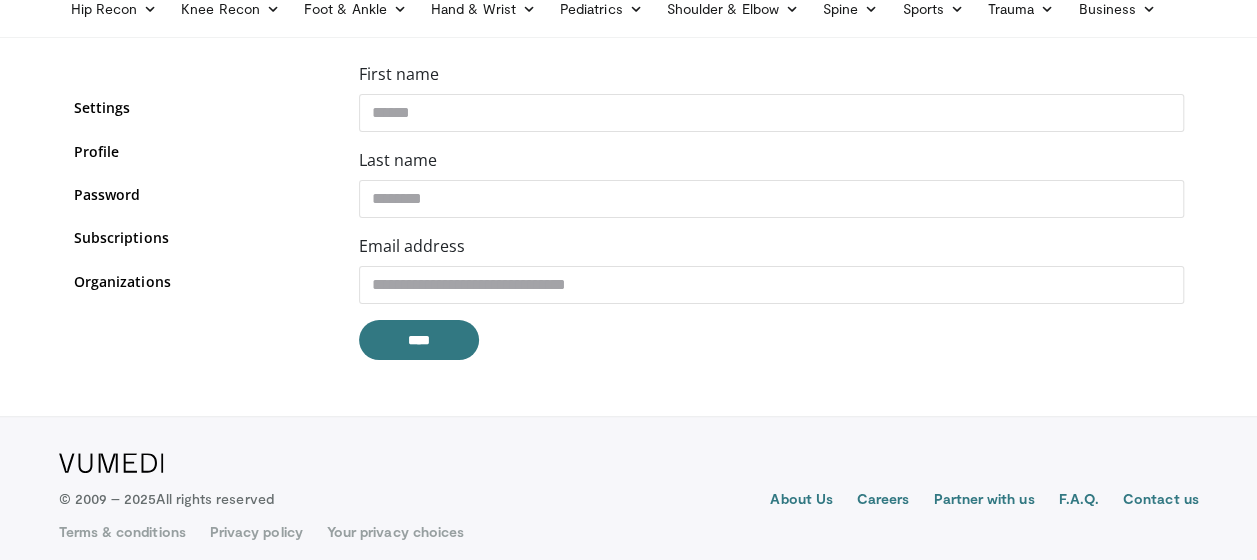 scroll, scrollTop: 103, scrollLeft: 0, axis: vertical 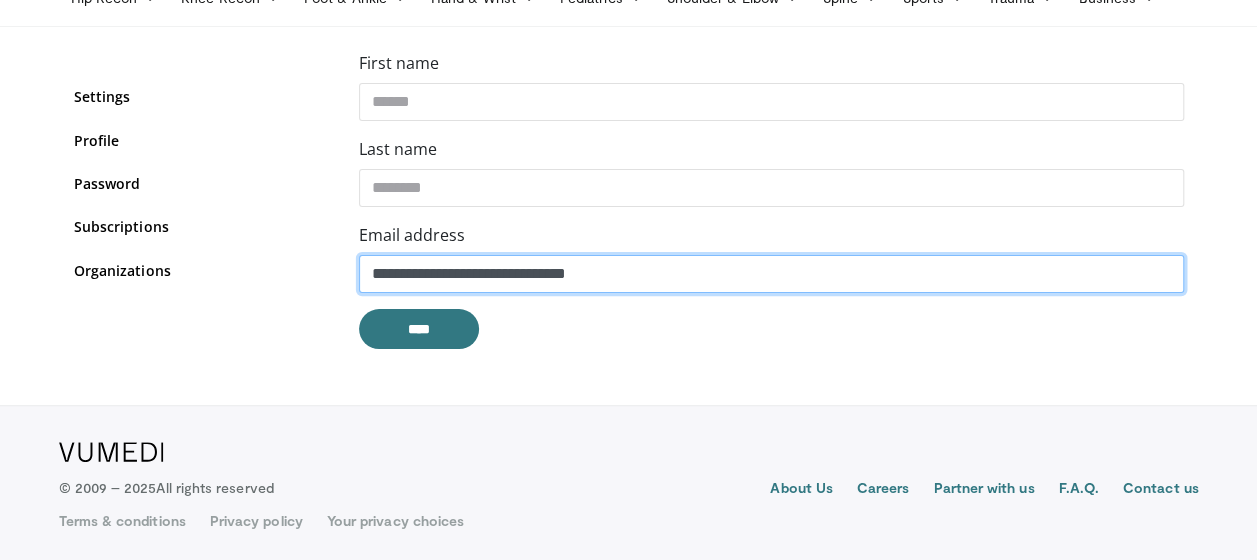 drag, startPoint x: 676, startPoint y: 274, endPoint x: 342, endPoint y: 275, distance: 334.0015 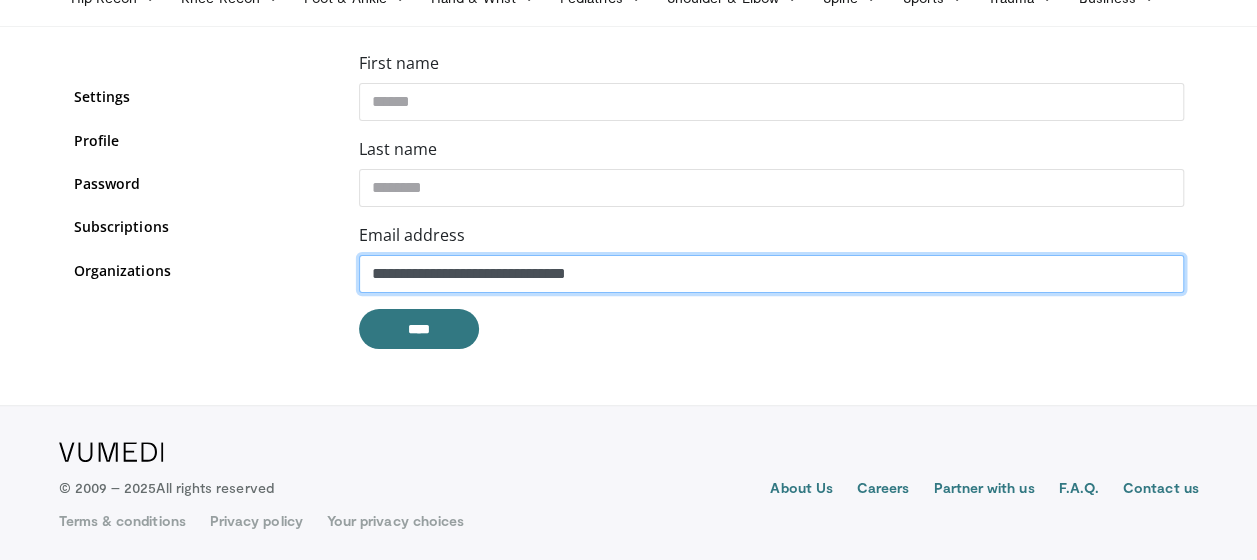 click on "**********" at bounding box center (629, 208) 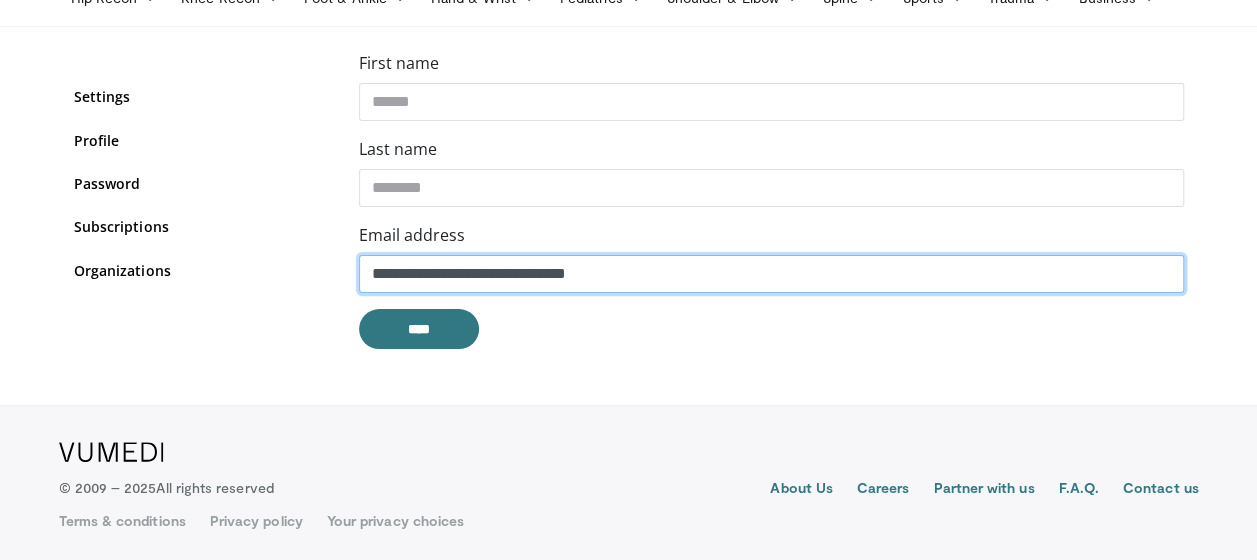 scroll, scrollTop: 0, scrollLeft: 0, axis: both 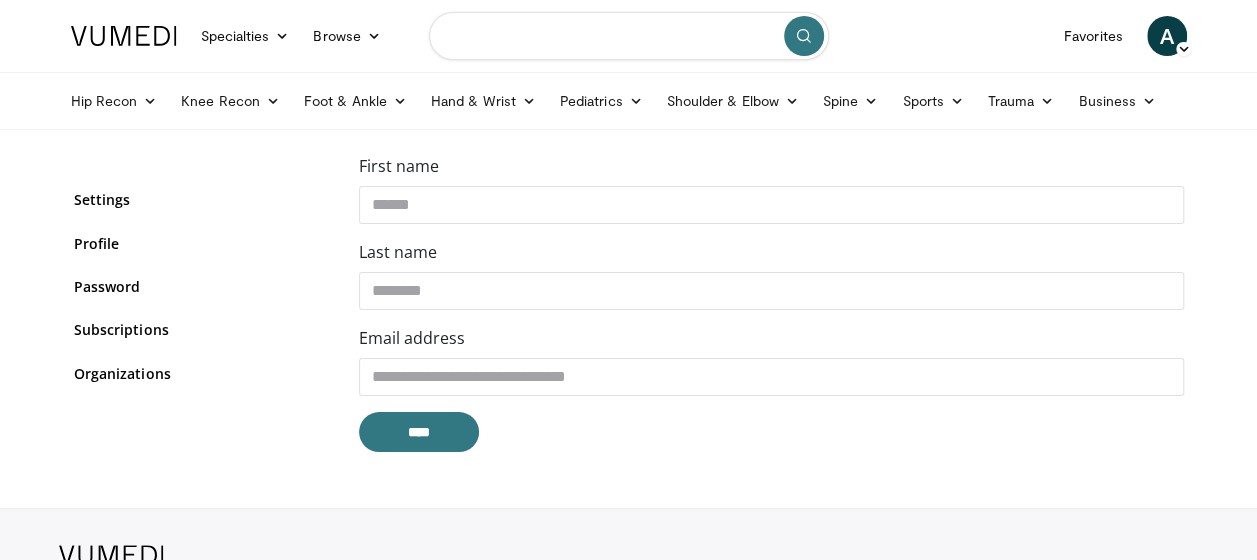 click at bounding box center [629, 36] 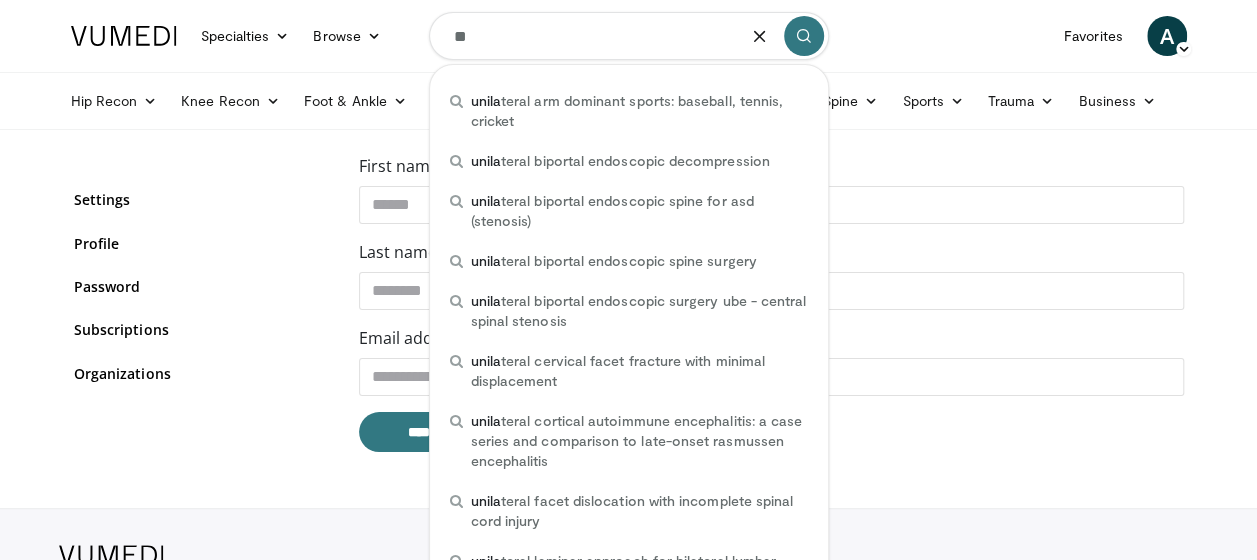 type on "*" 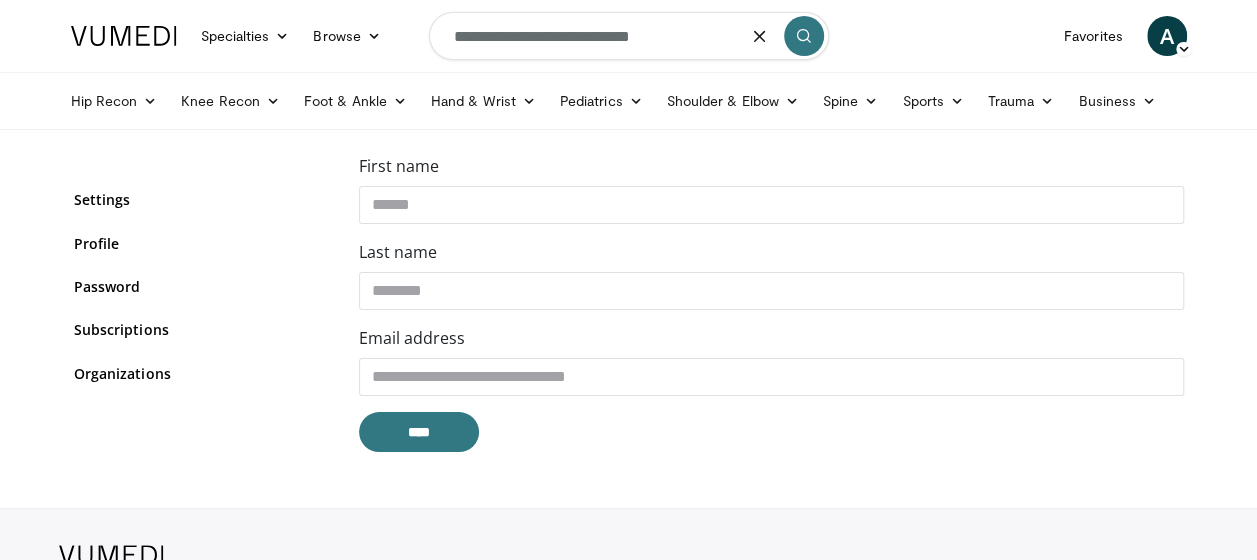type on "**********" 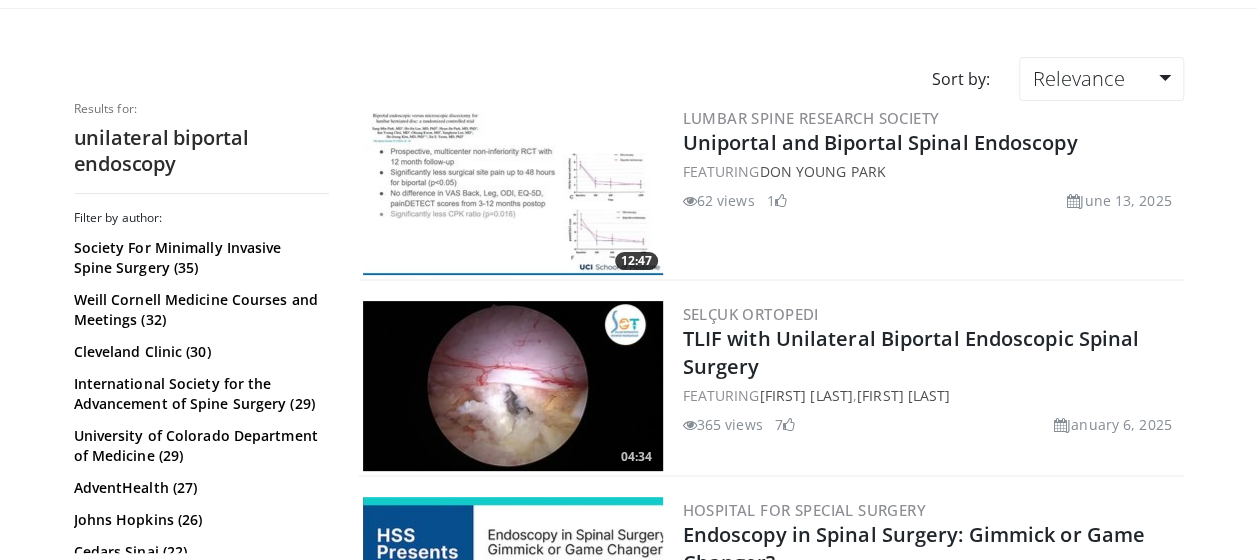 scroll, scrollTop: 122, scrollLeft: 0, axis: vertical 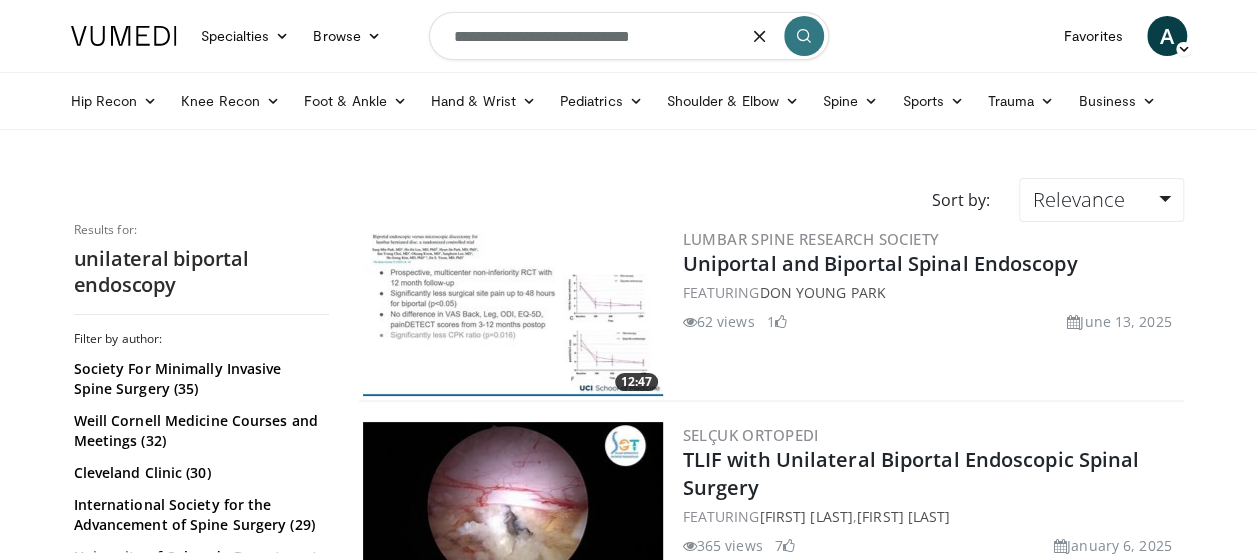 click on "**********" at bounding box center [629, 36] 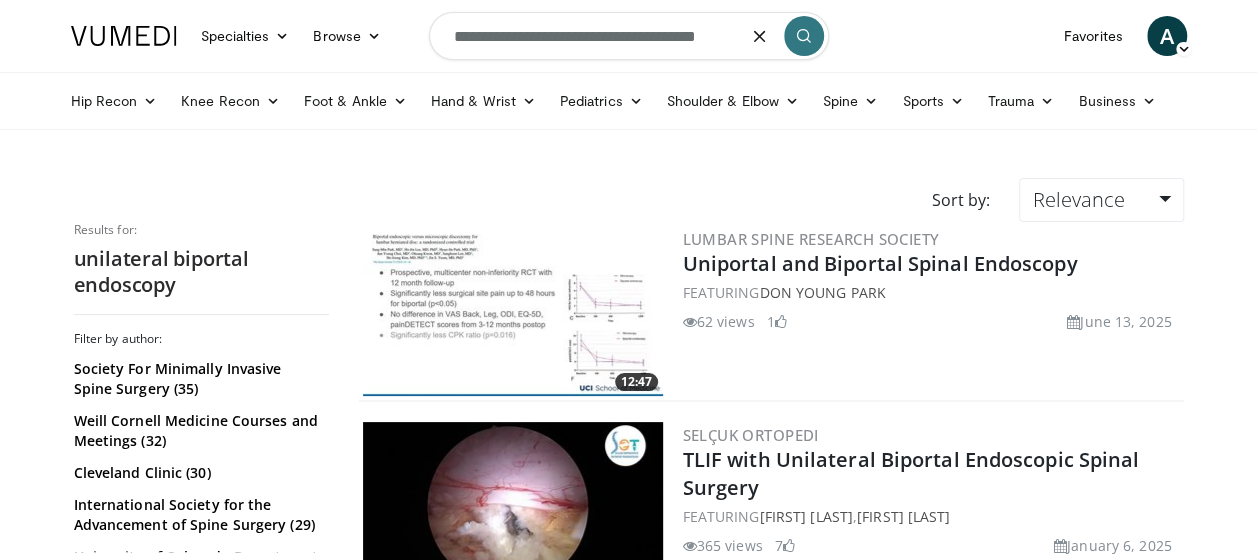 type on "**********" 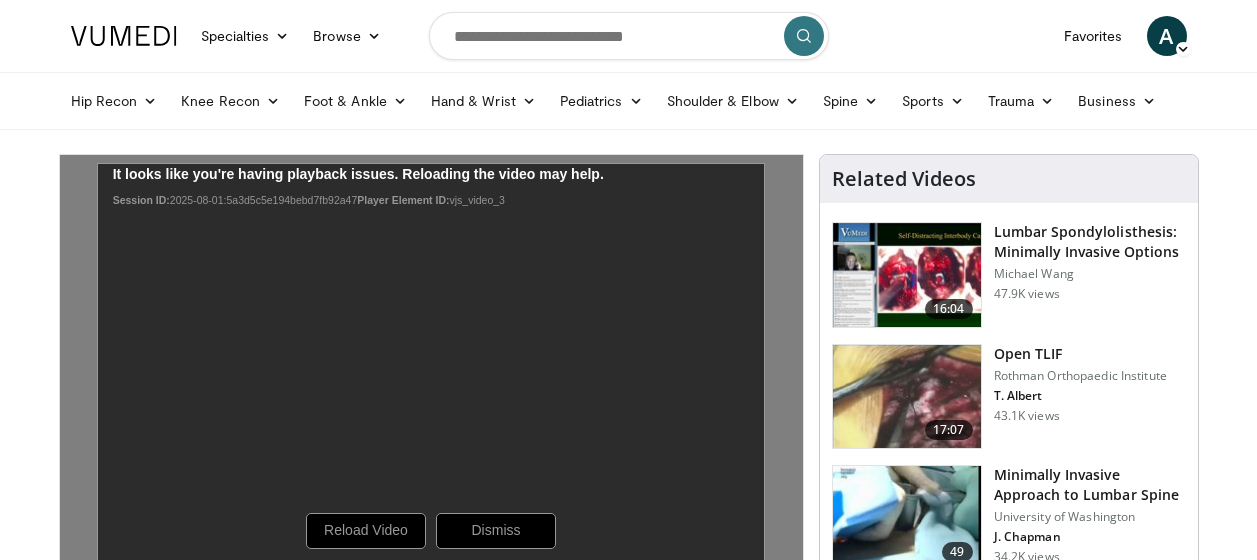 scroll, scrollTop: 0, scrollLeft: 0, axis: both 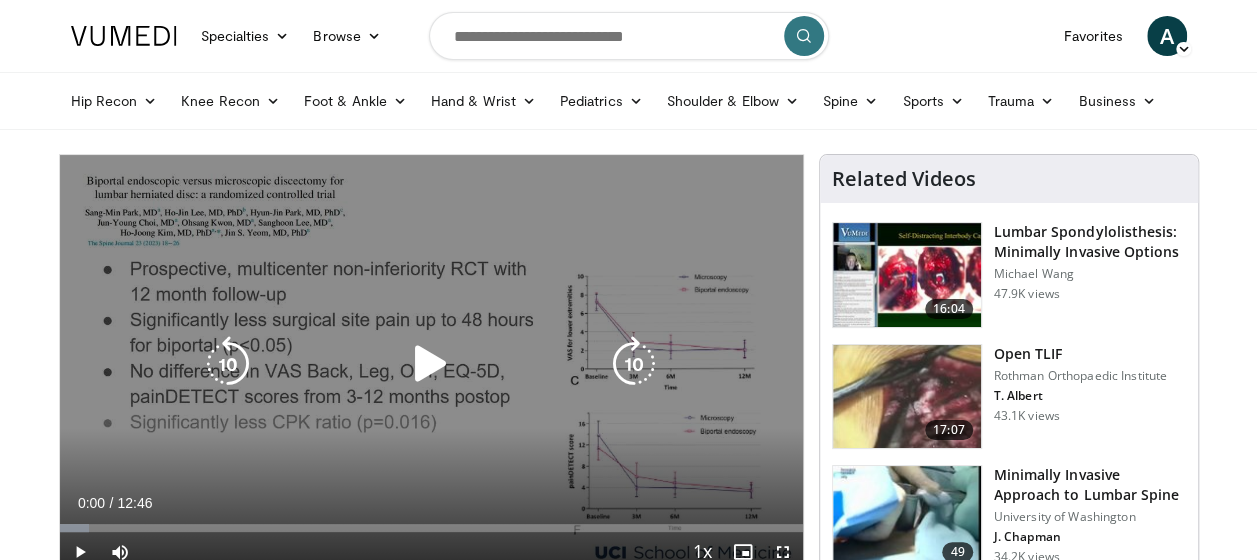 click at bounding box center (431, 364) 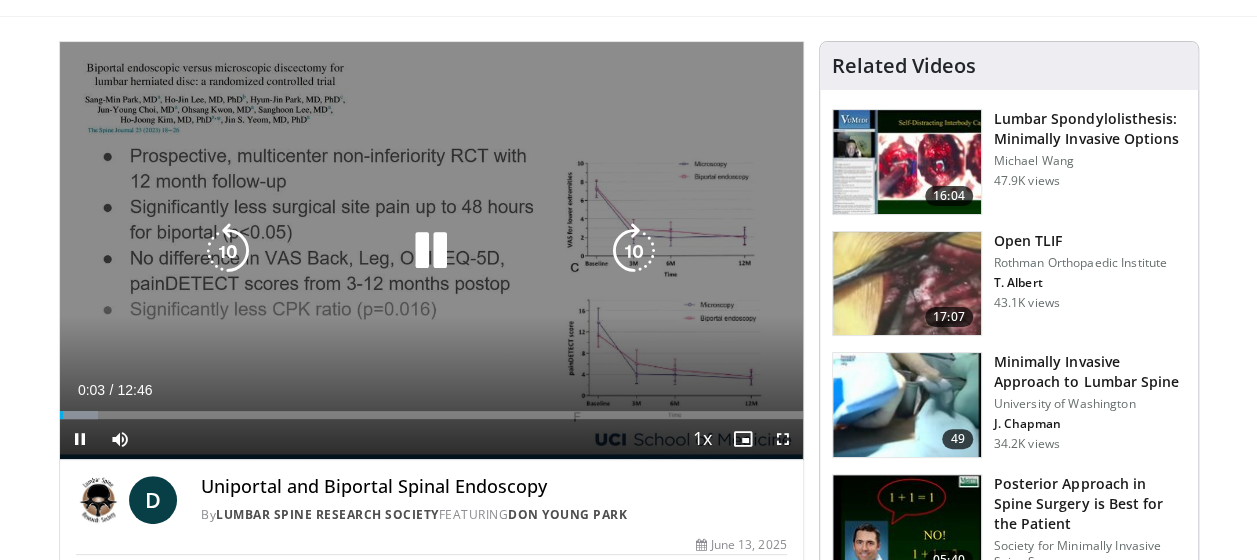 scroll, scrollTop: 112, scrollLeft: 0, axis: vertical 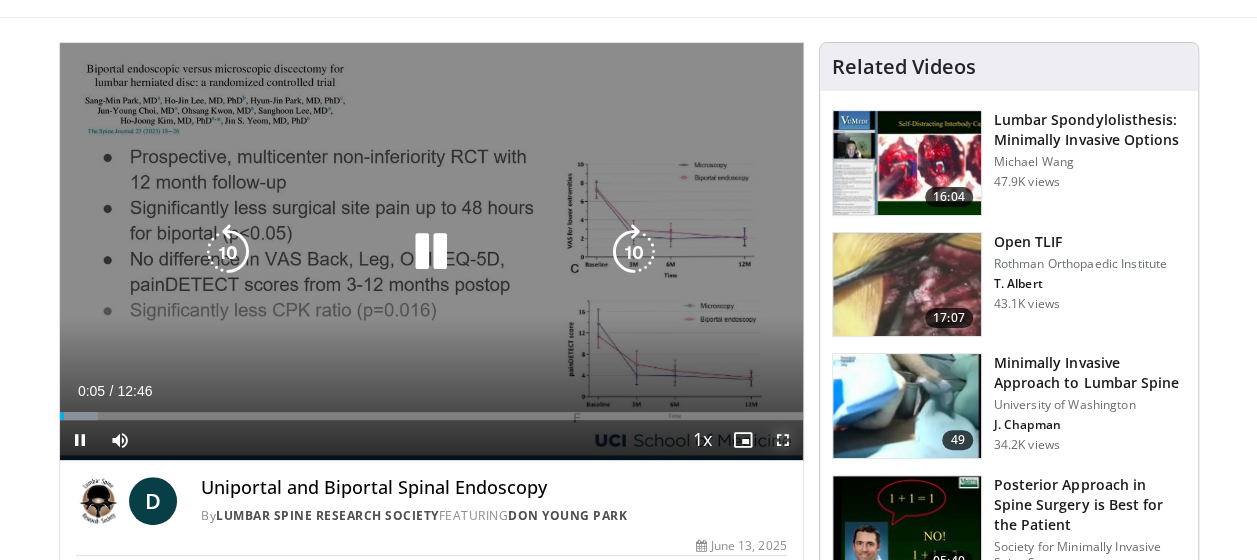 drag, startPoint x: 780, startPoint y: 434, endPoint x: 784, endPoint y: 542, distance: 108.07405 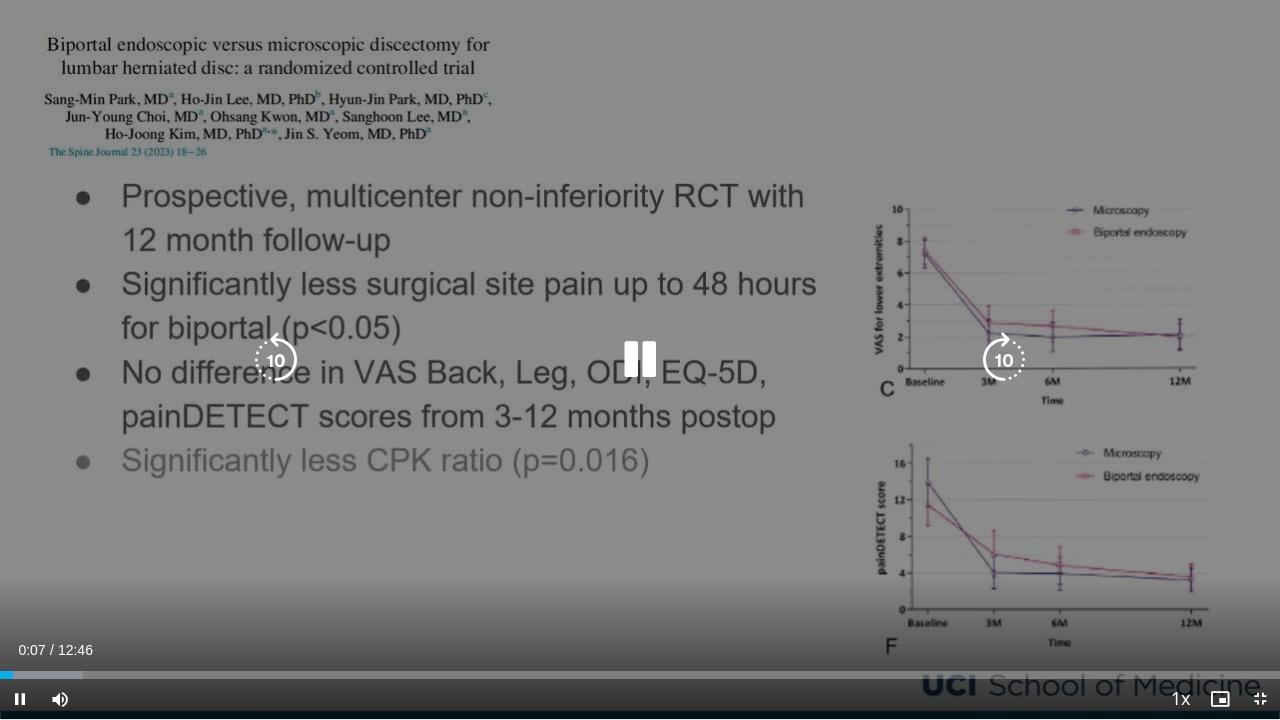 click on "10 seconds
Tap to unmute" at bounding box center (640, 359) 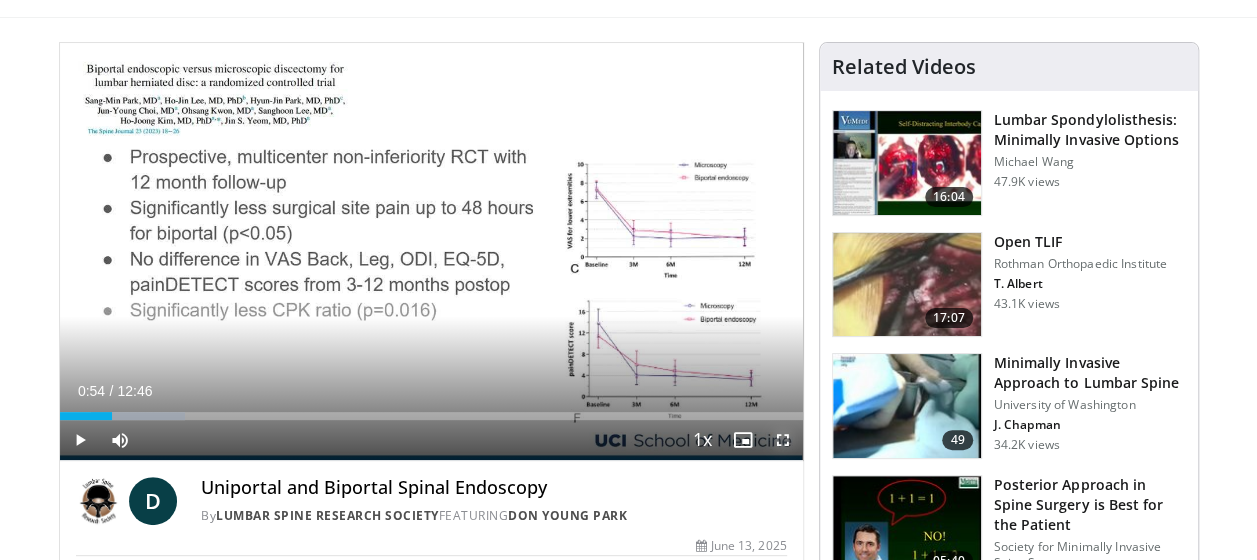 click at bounding box center (783, 440) 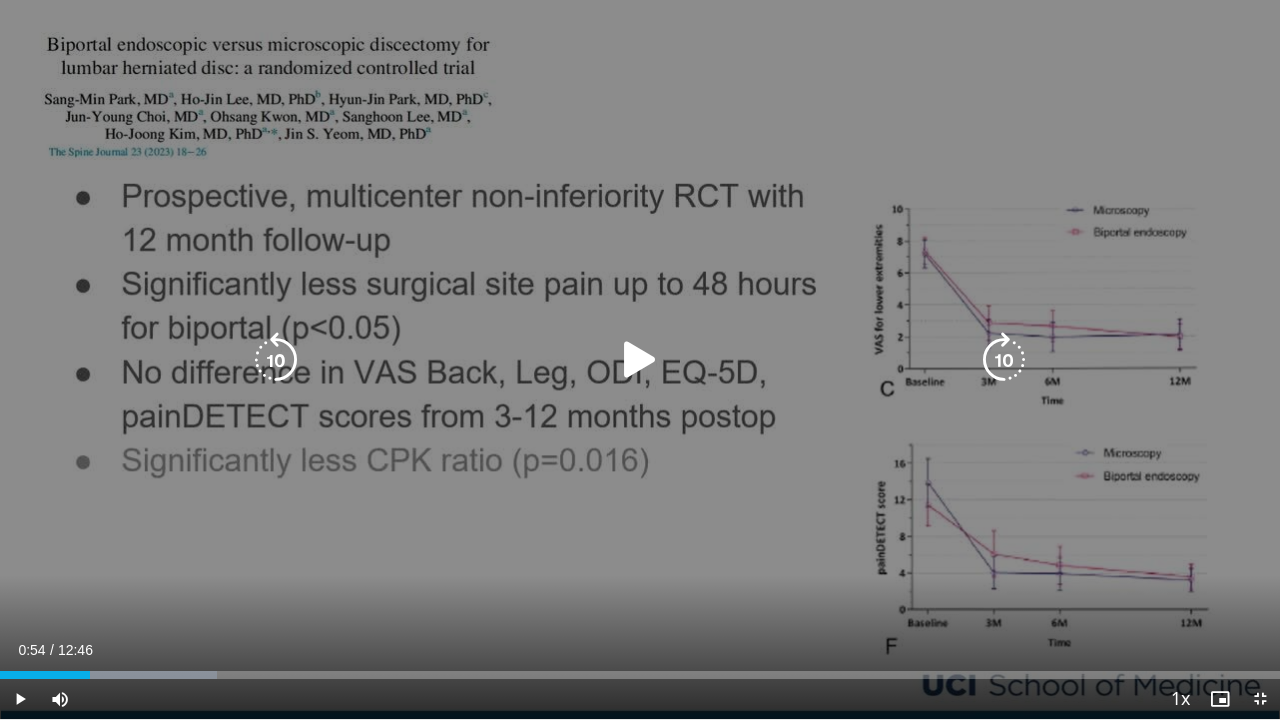 click at bounding box center [640, 360] 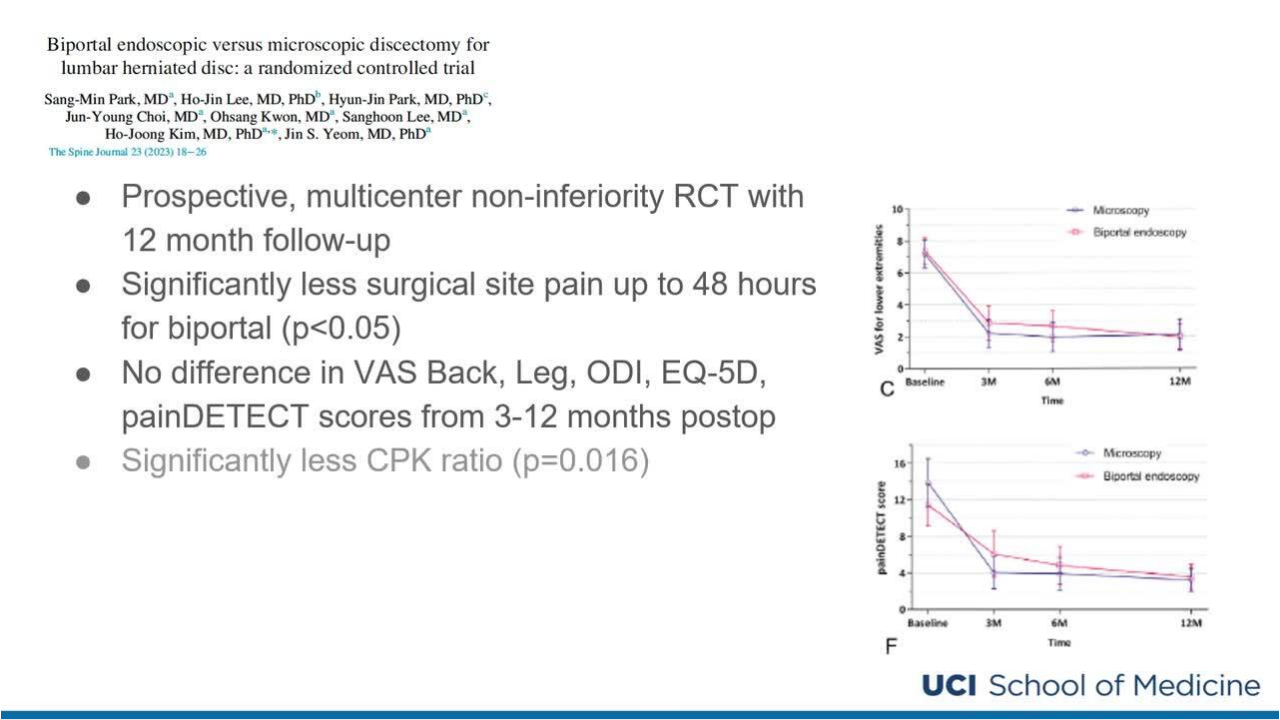 type 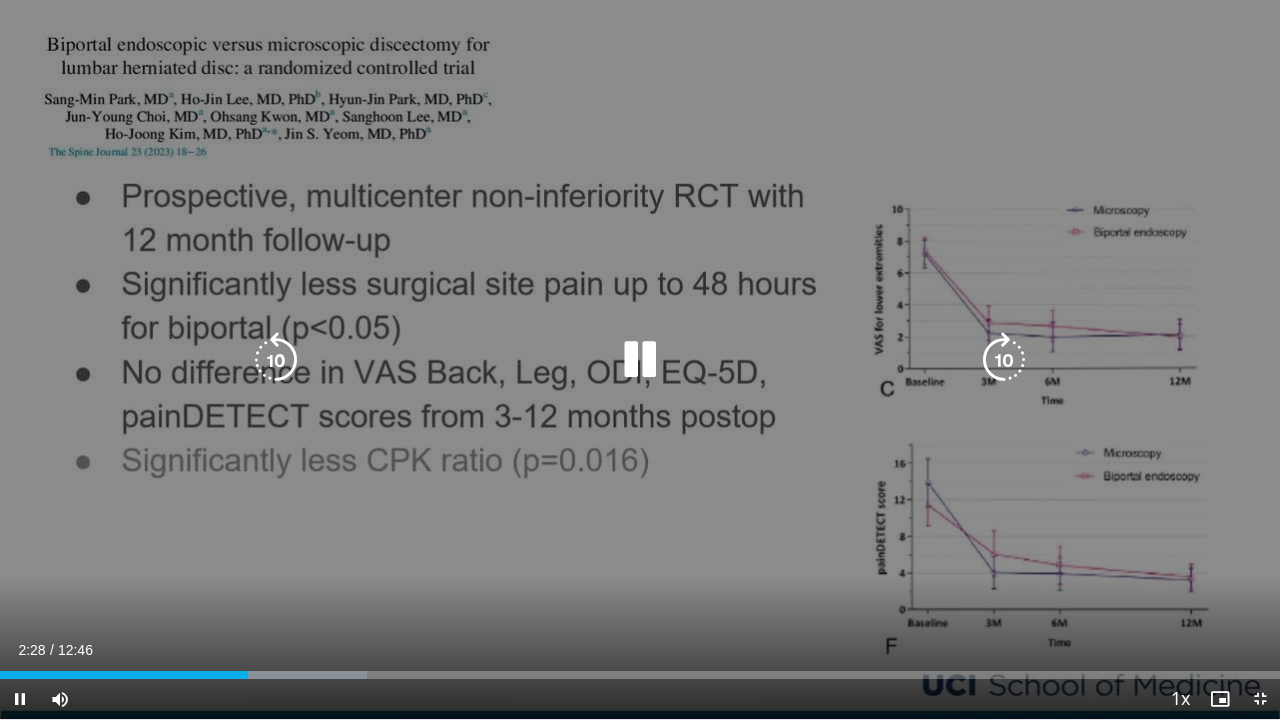 click at bounding box center [640, 360] 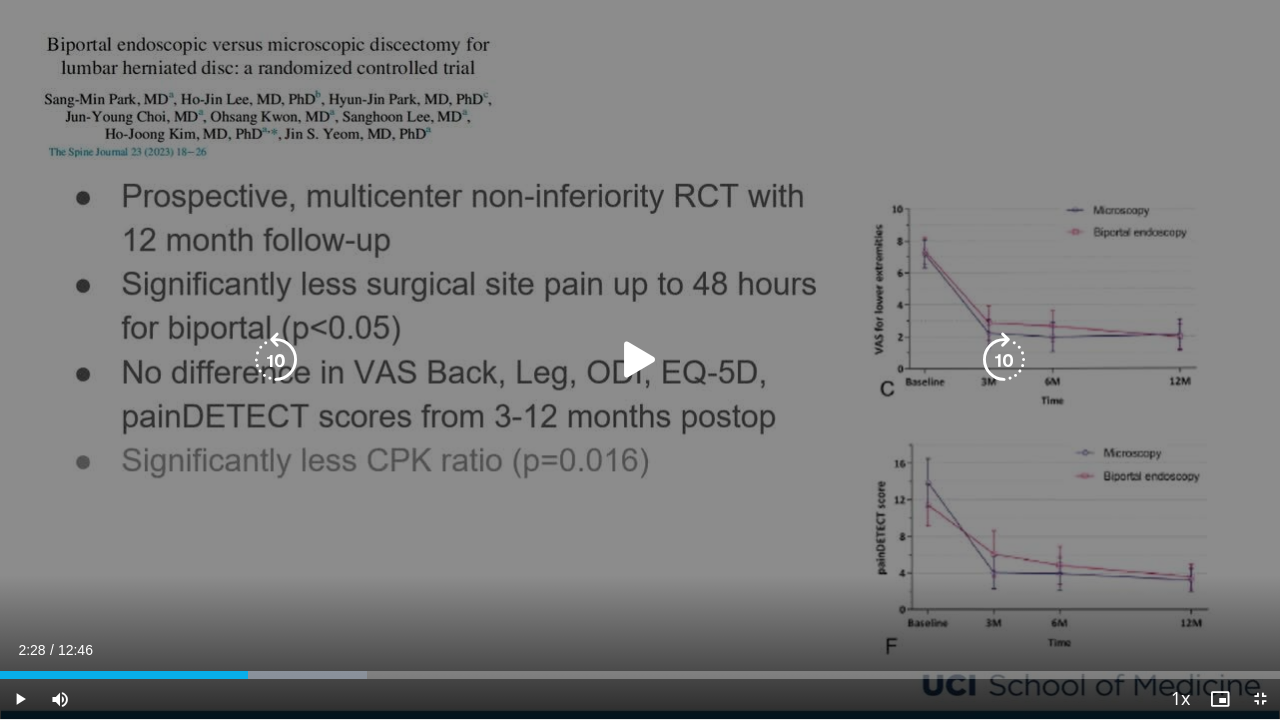 click on "10 seconds
Tap to unmute" at bounding box center [640, 359] 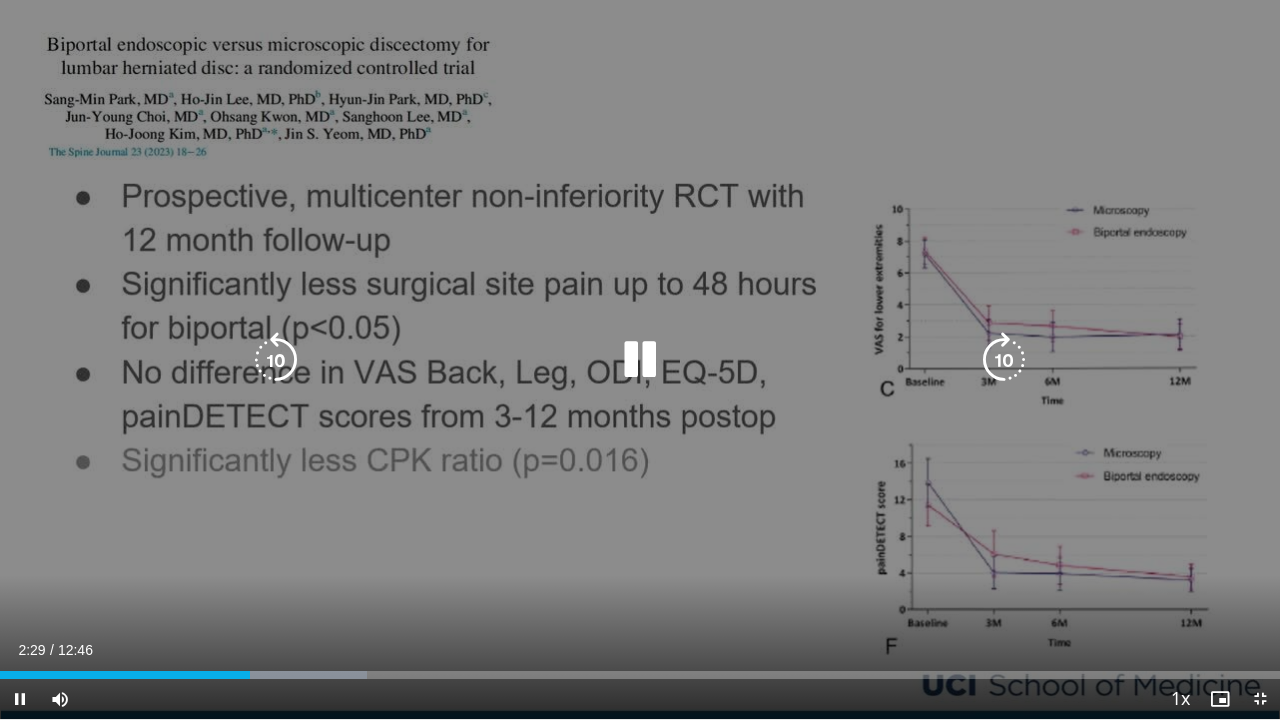 click at bounding box center (640, 360) 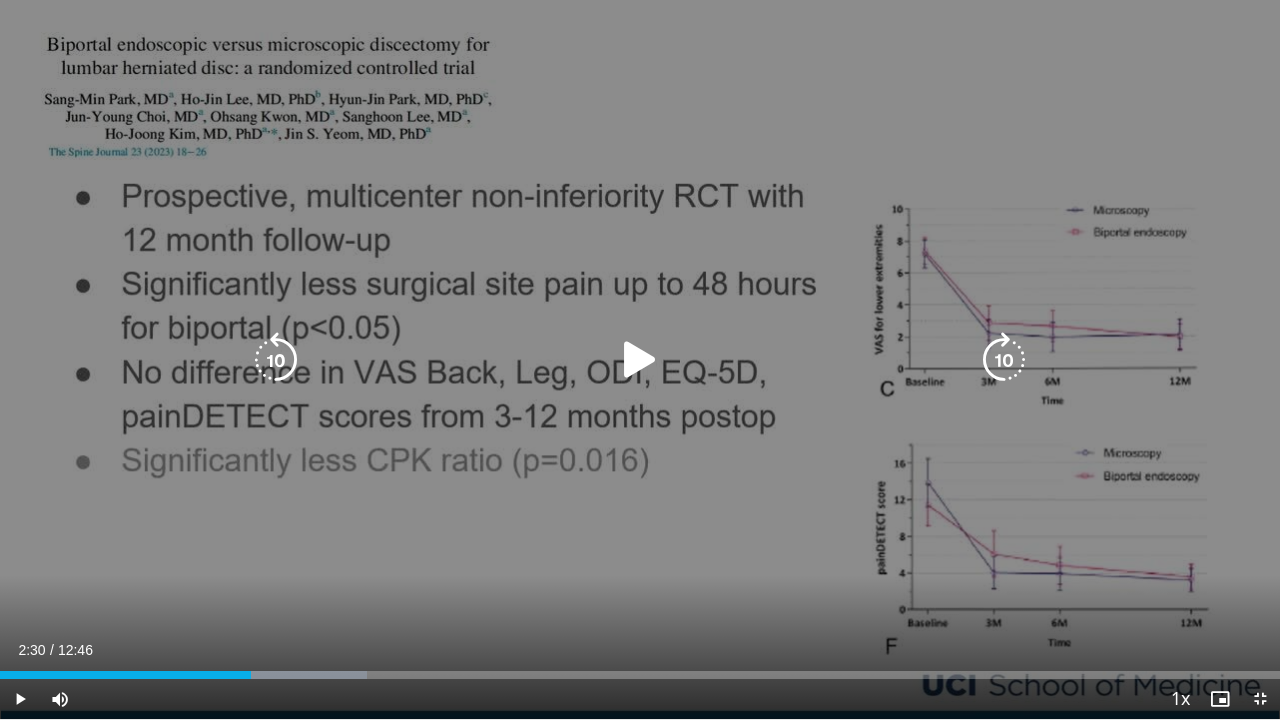click at bounding box center [640, 360] 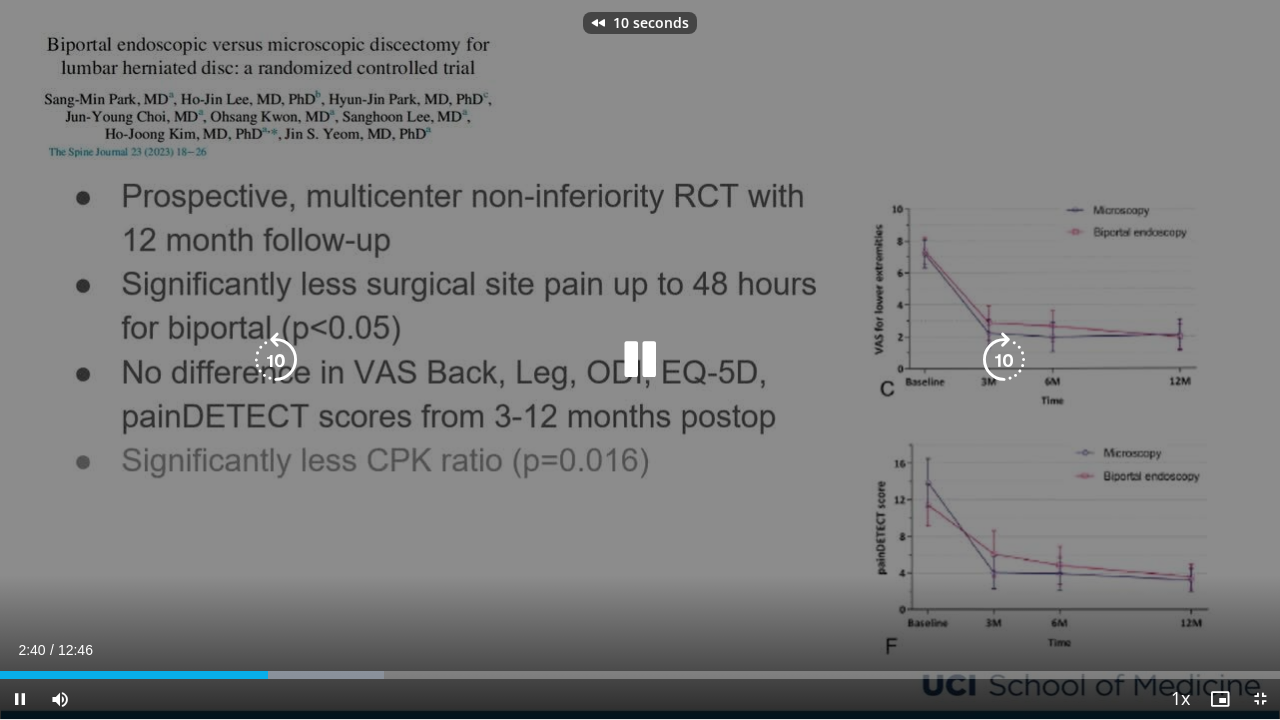 click at bounding box center [640, 360] 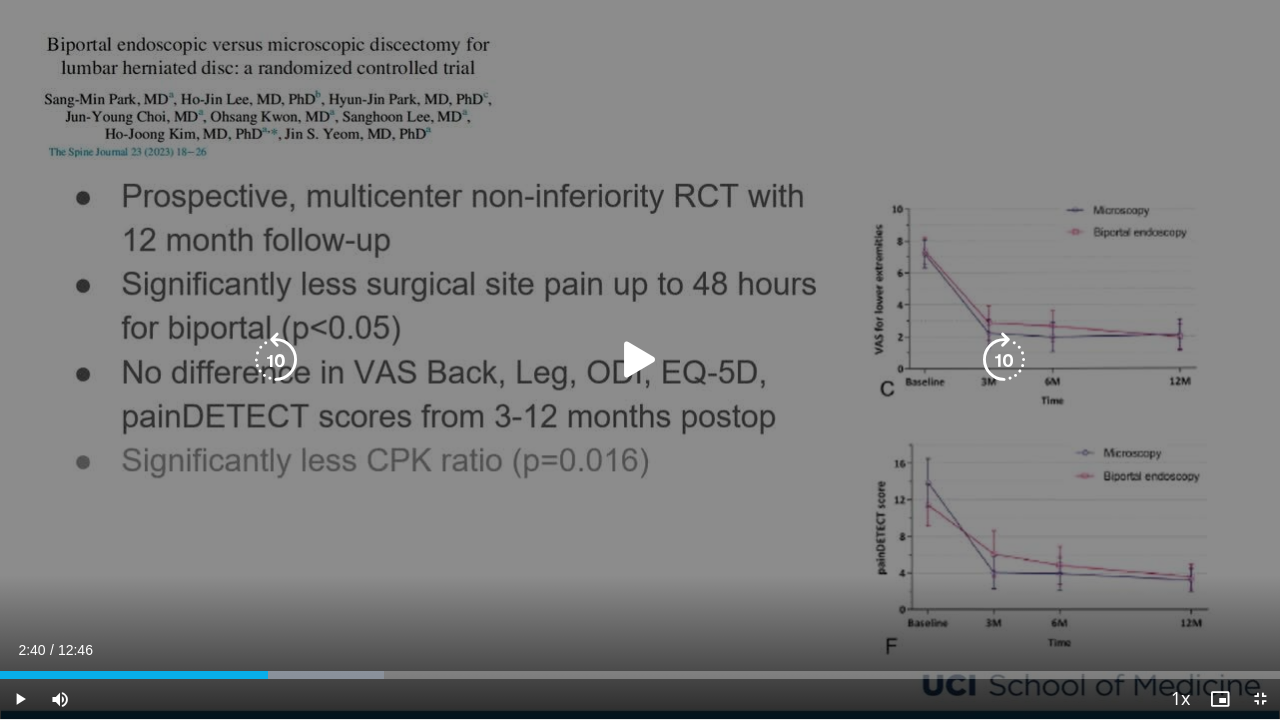 click at bounding box center (640, 360) 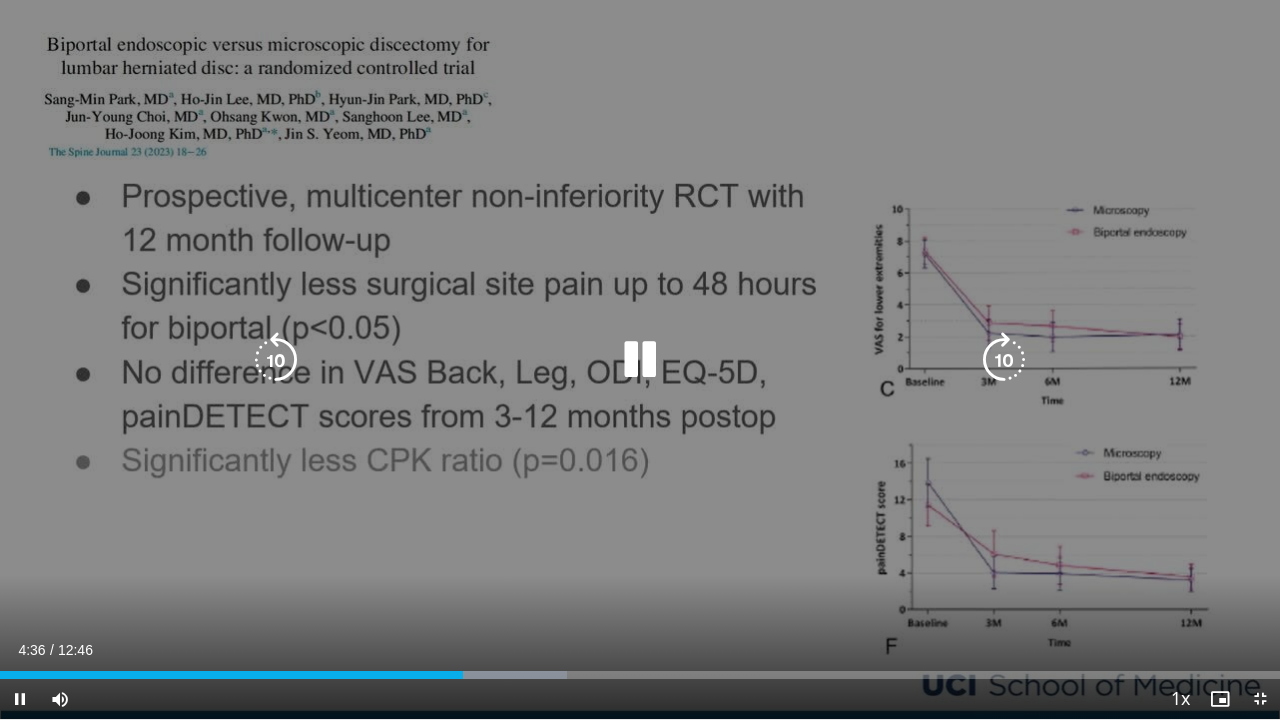 click at bounding box center (640, 360) 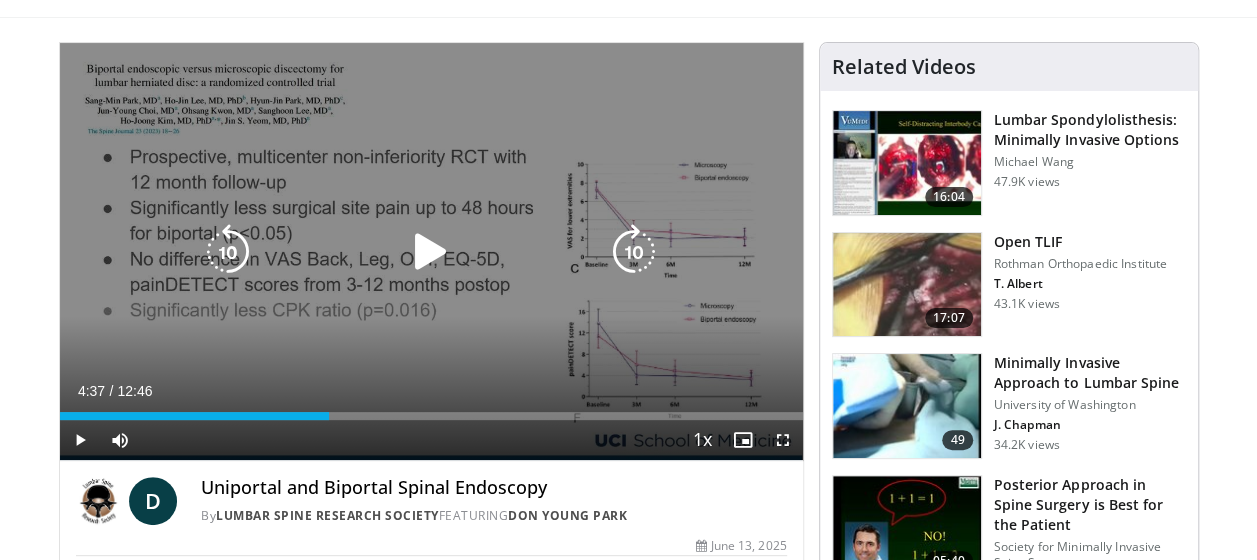 click at bounding box center (431, 252) 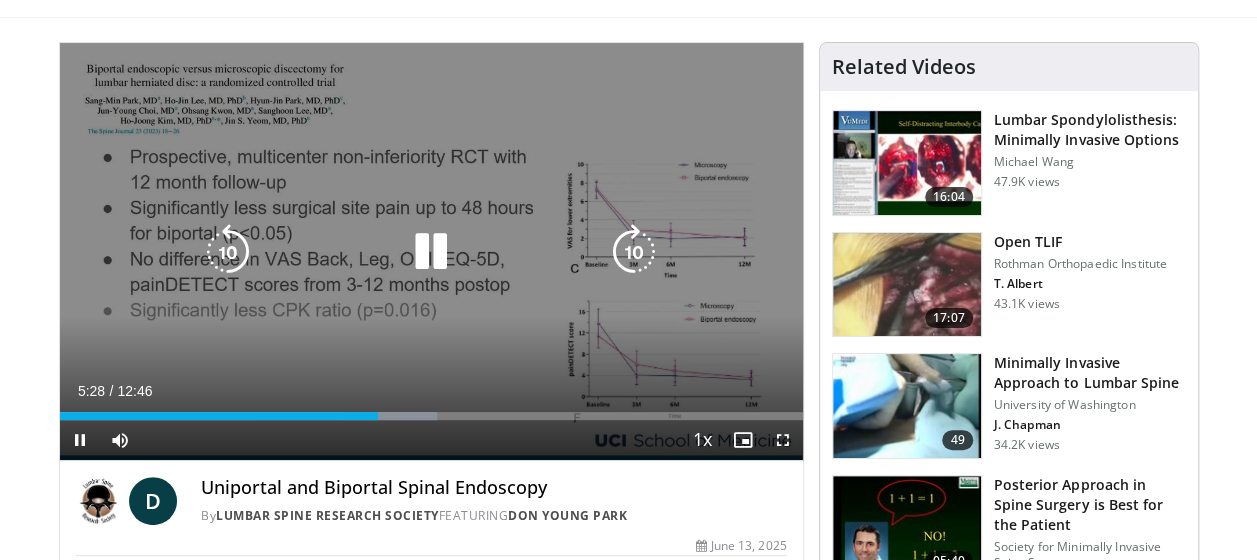 click at bounding box center [431, 252] 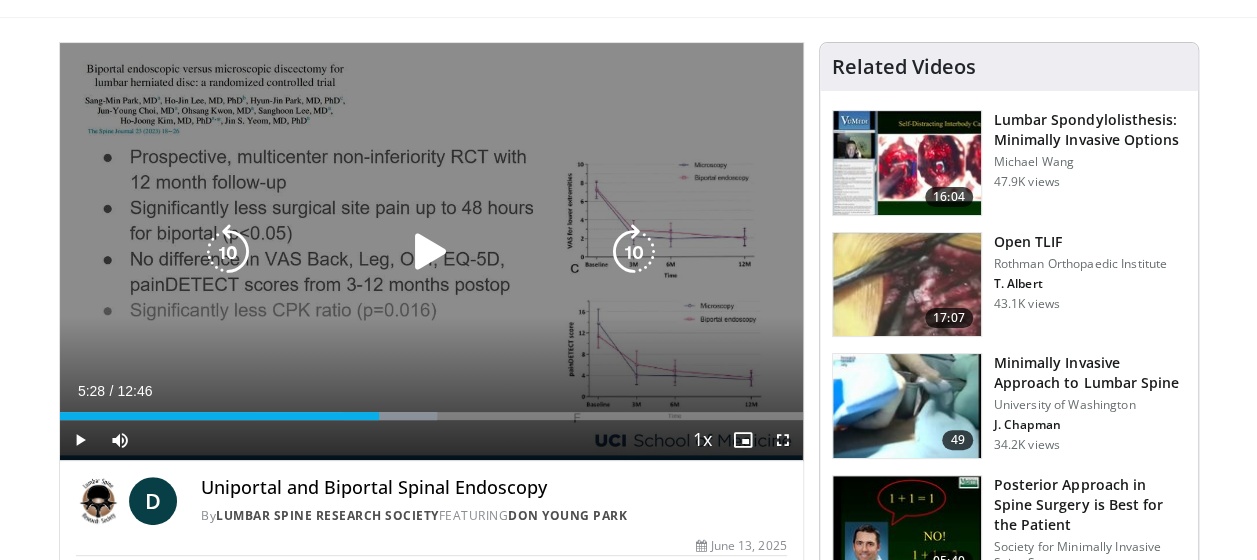 click at bounding box center (431, 252) 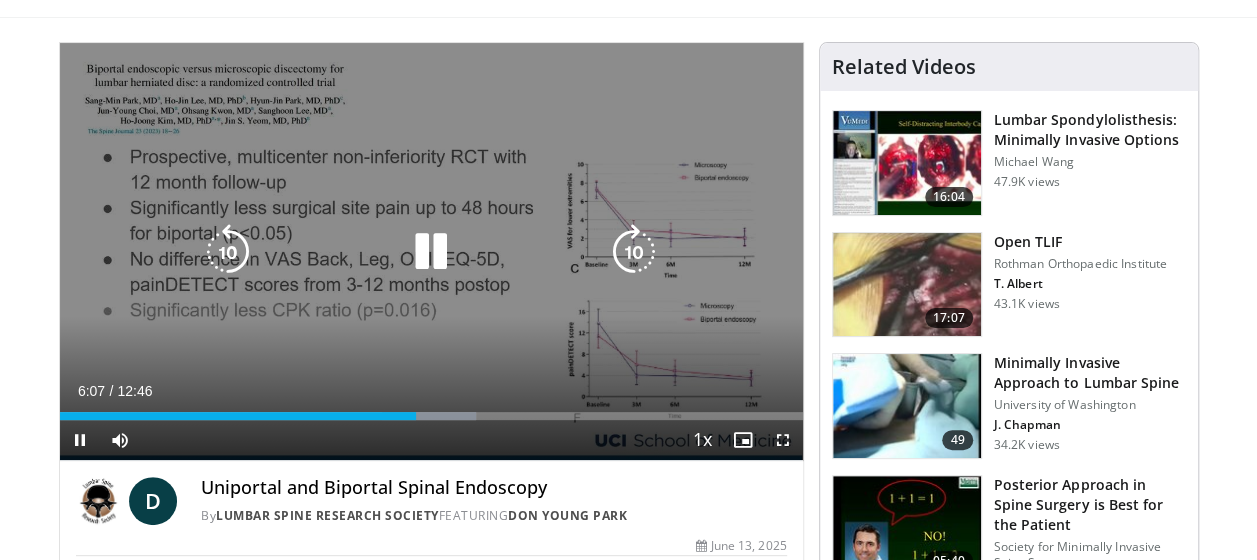 click at bounding box center [431, 252] 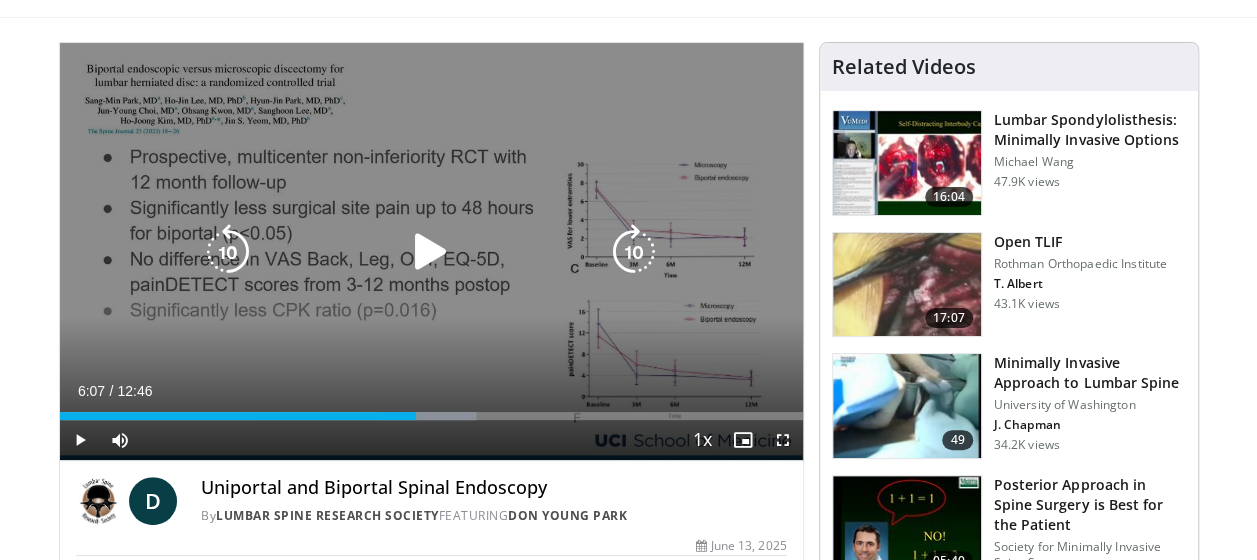 click at bounding box center (431, 252) 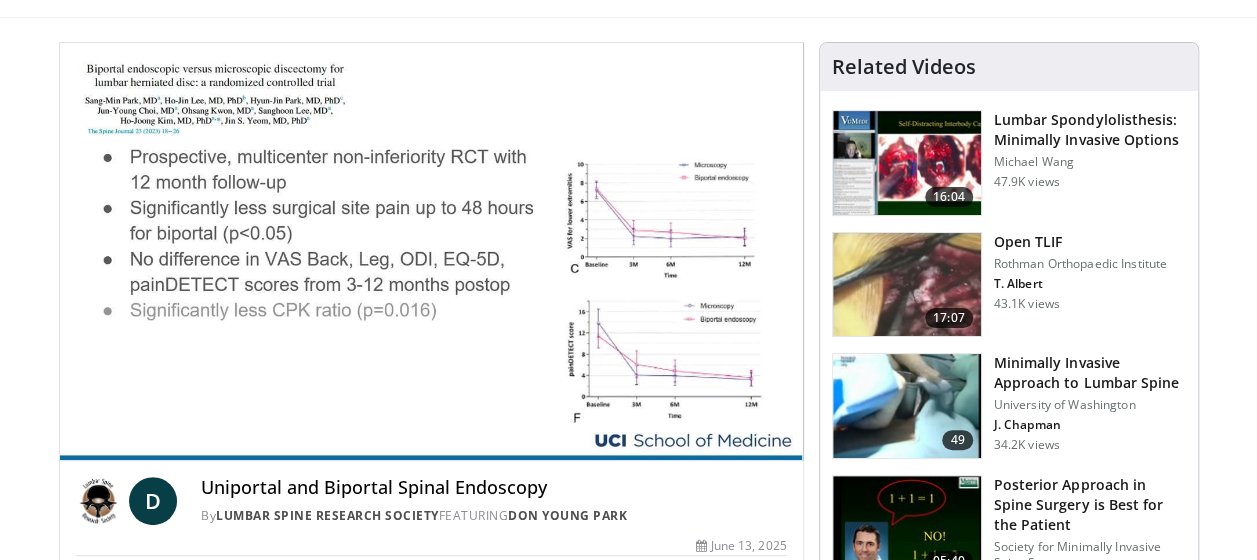 drag, startPoint x: 45, startPoint y: 278, endPoint x: 32, endPoint y: 292, distance: 19.104973 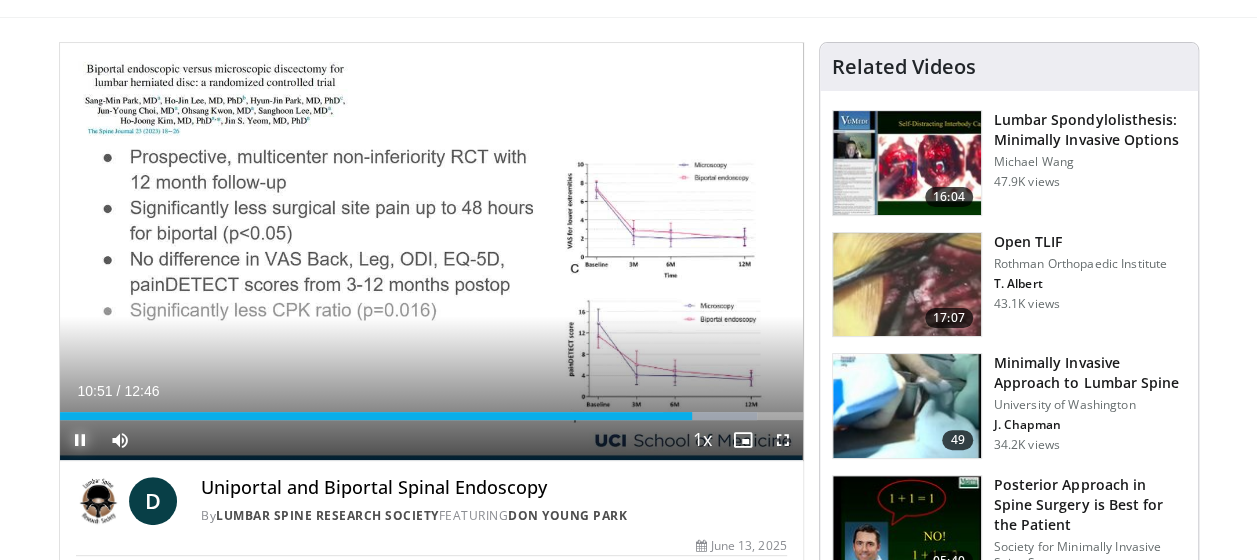 click at bounding box center (80, 440) 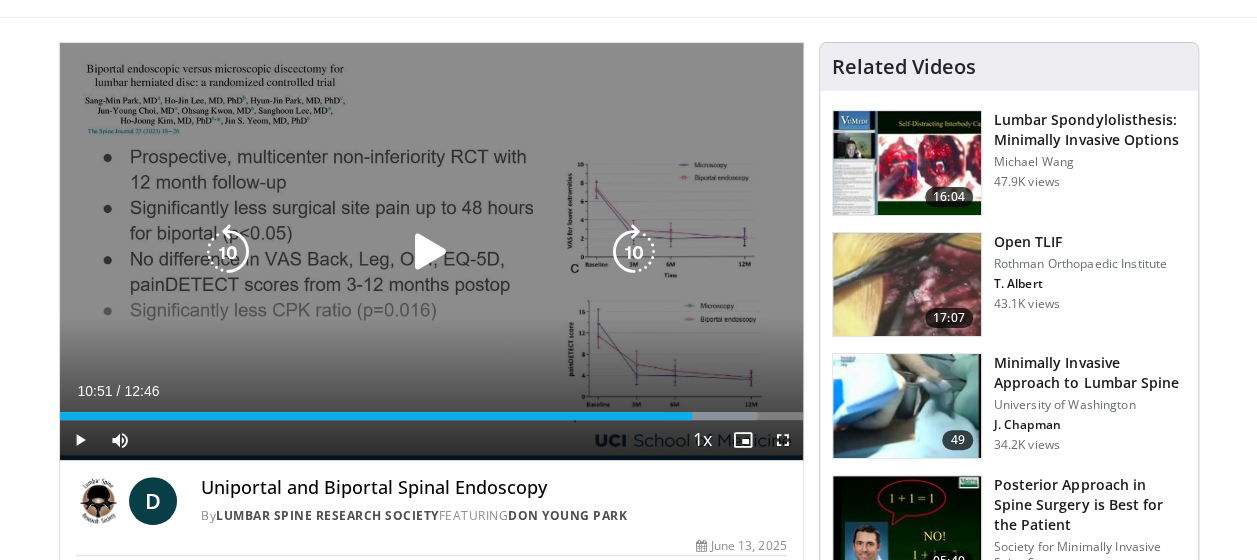 click at bounding box center (431, 252) 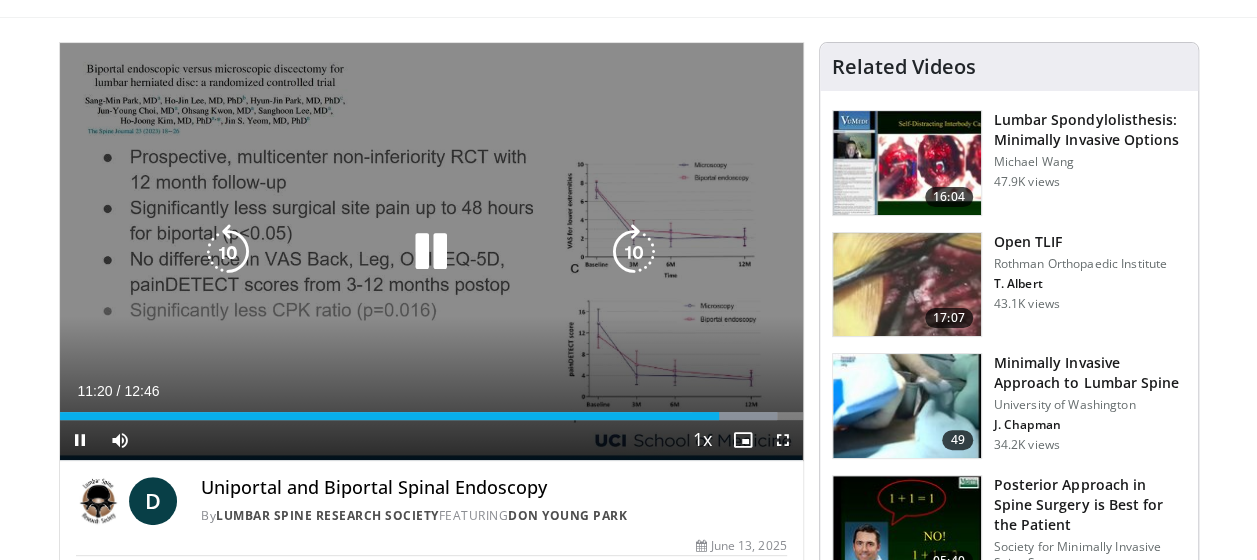 click at bounding box center (431, 252) 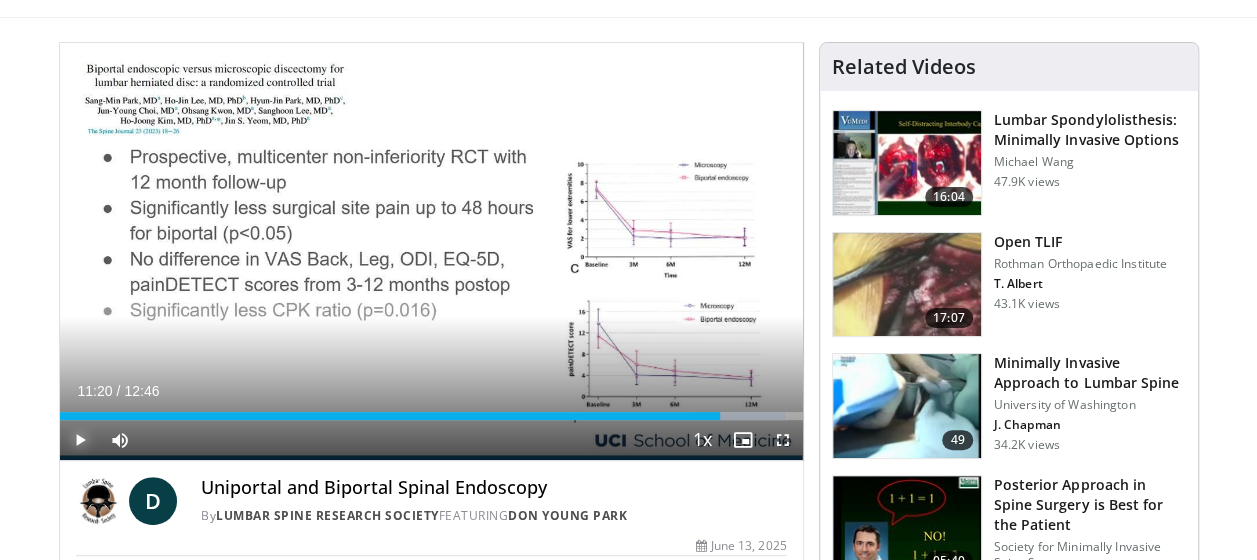 click at bounding box center [80, 440] 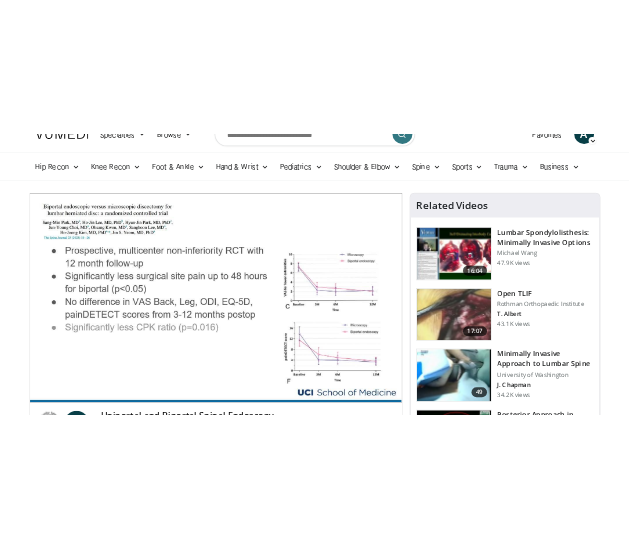 scroll, scrollTop: 41, scrollLeft: 0, axis: vertical 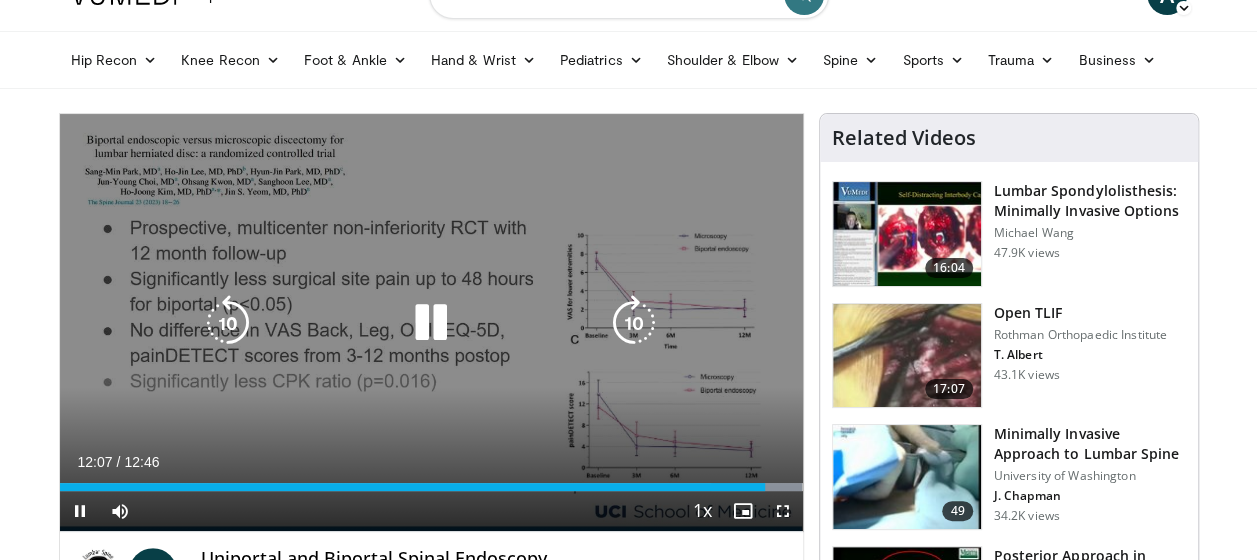 click at bounding box center [431, 323] 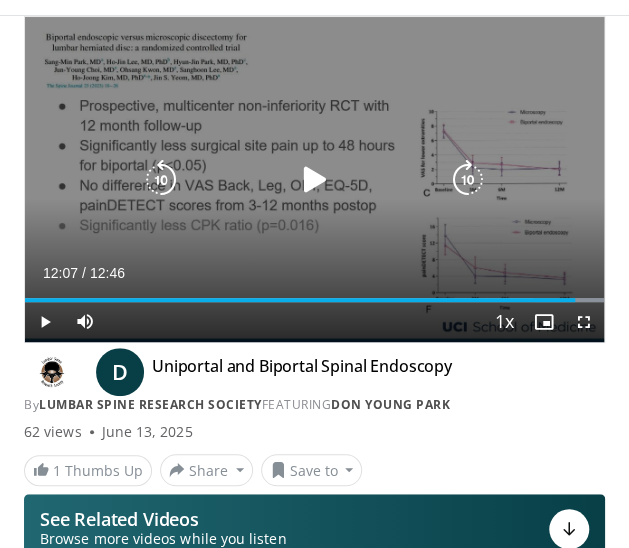click at bounding box center (314, 180) 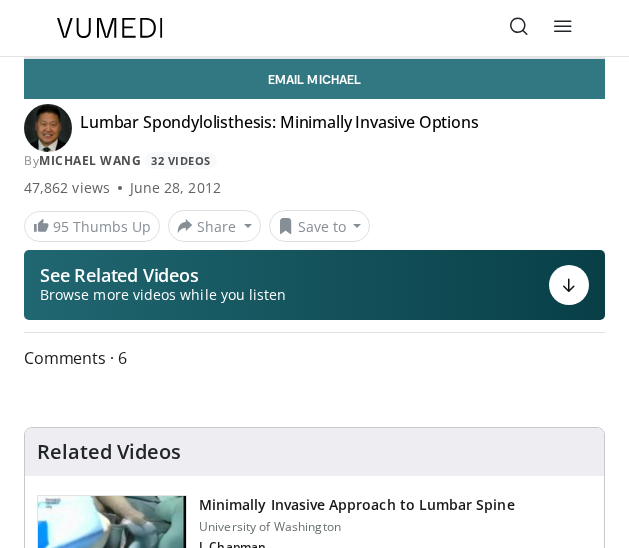 scroll, scrollTop: 0, scrollLeft: 0, axis: both 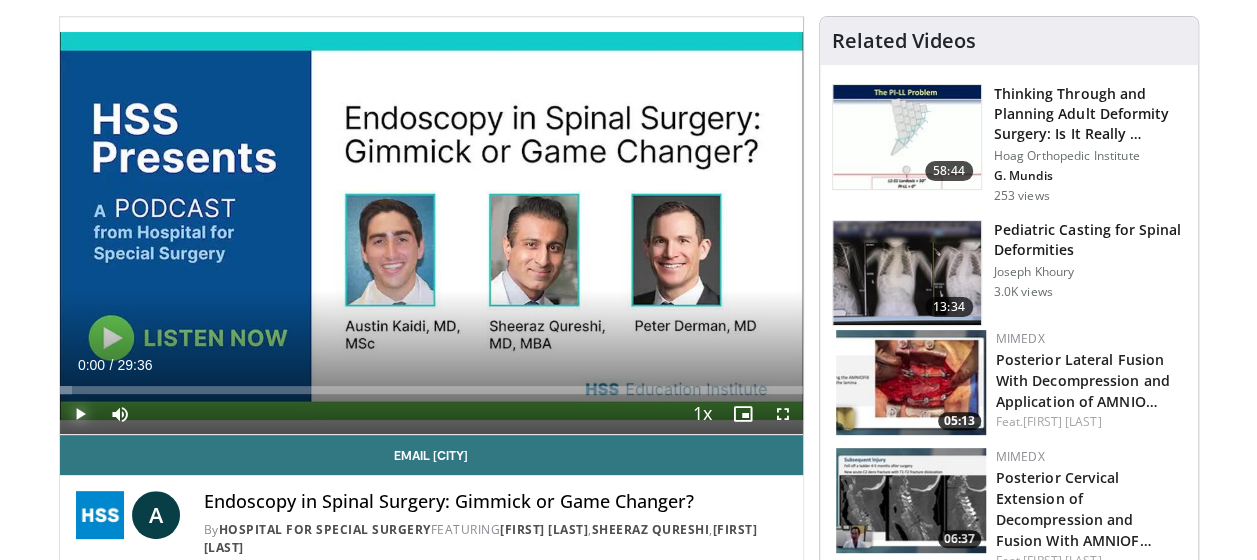 click at bounding box center (80, 414) 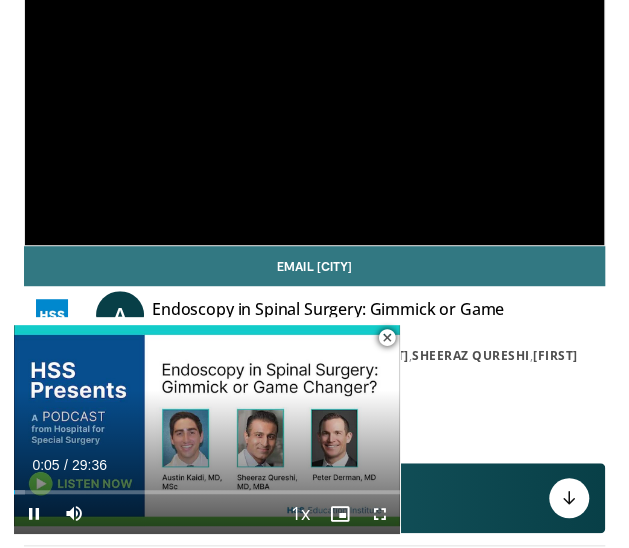 click at bounding box center (387, 338) 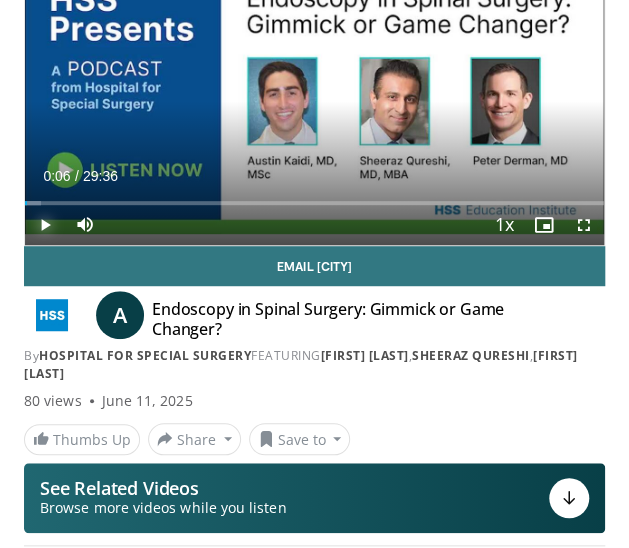 click at bounding box center [45, 225] 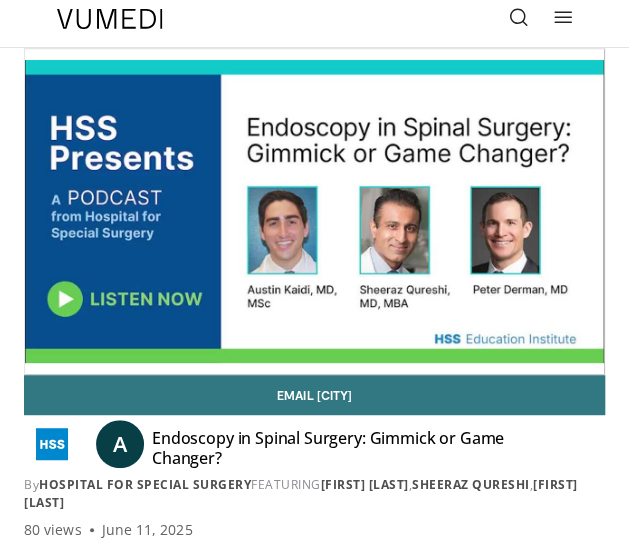 scroll, scrollTop: 0, scrollLeft: 0, axis: both 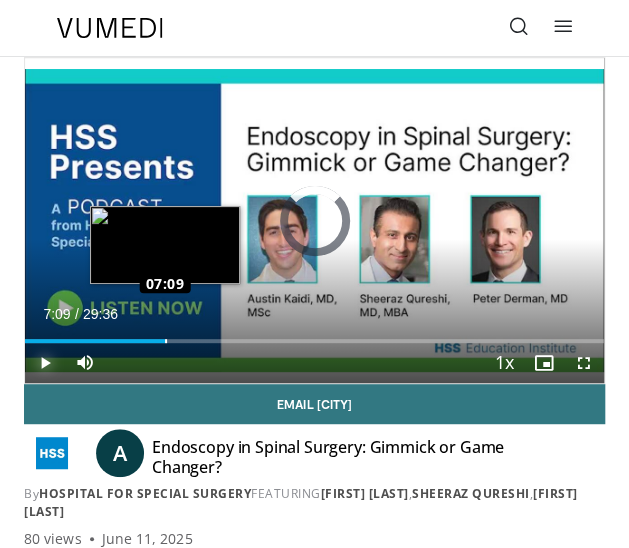 click on "Loaded :  0.00% 07:09 07:09" at bounding box center [314, 333] 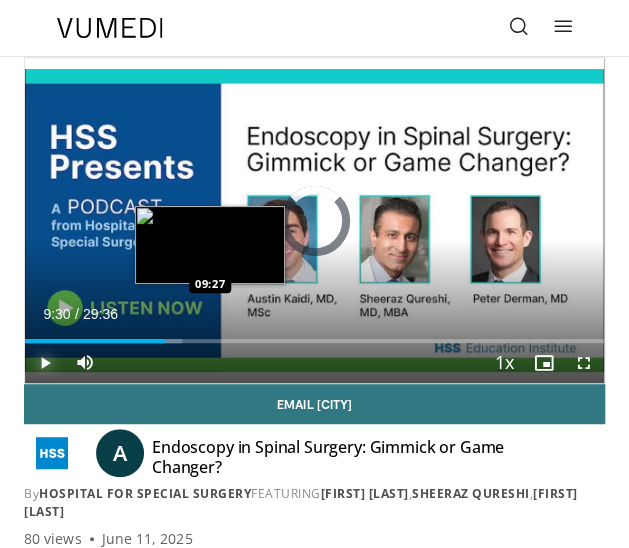 click on "Loaded :  27.04% 07:10 09:27" at bounding box center (314, 333) 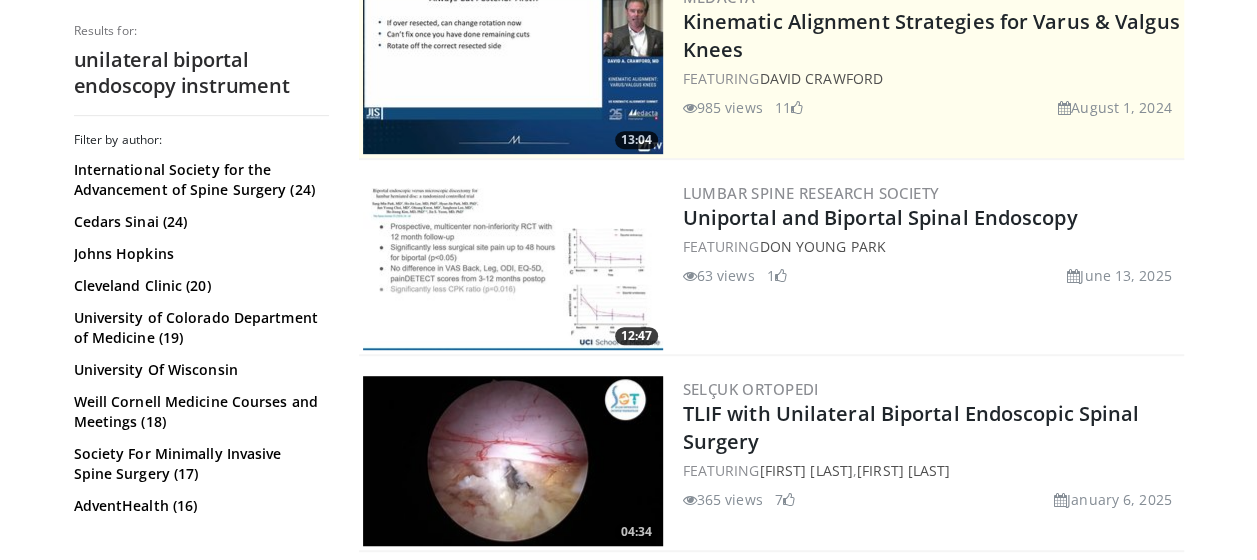 scroll, scrollTop: 0, scrollLeft: 0, axis: both 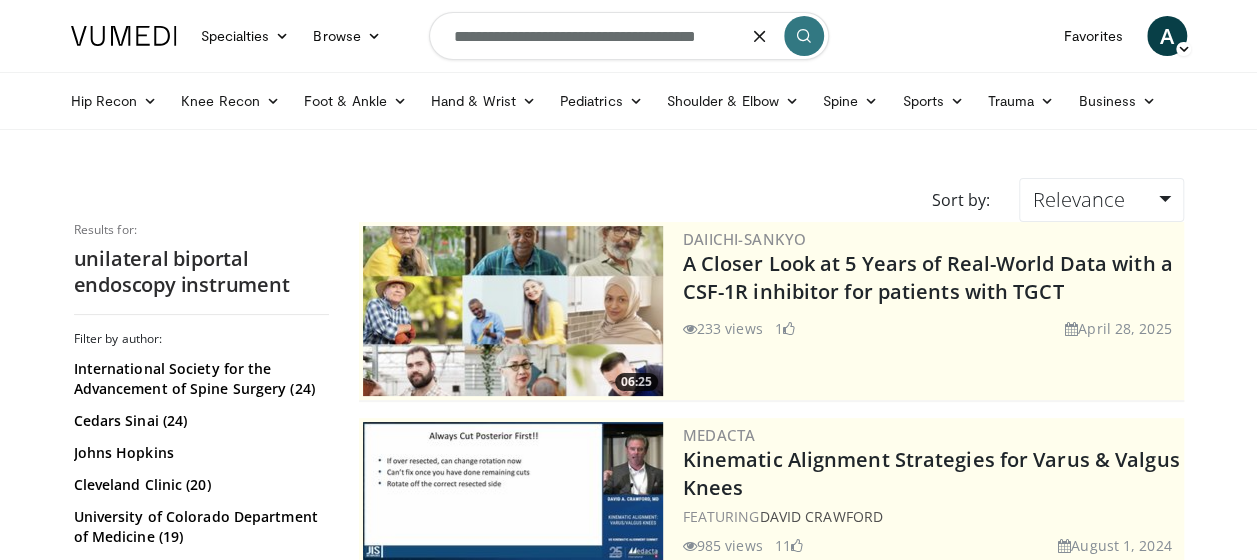 drag, startPoint x: 465, startPoint y: 40, endPoint x: 880, endPoint y: 50, distance: 415.12045 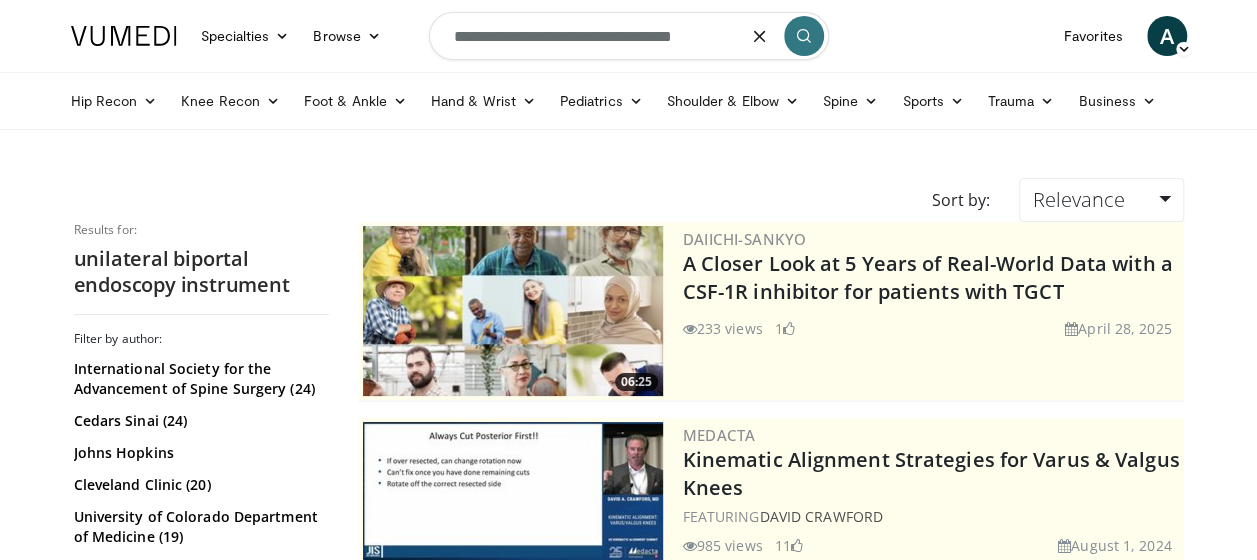 type on "**********" 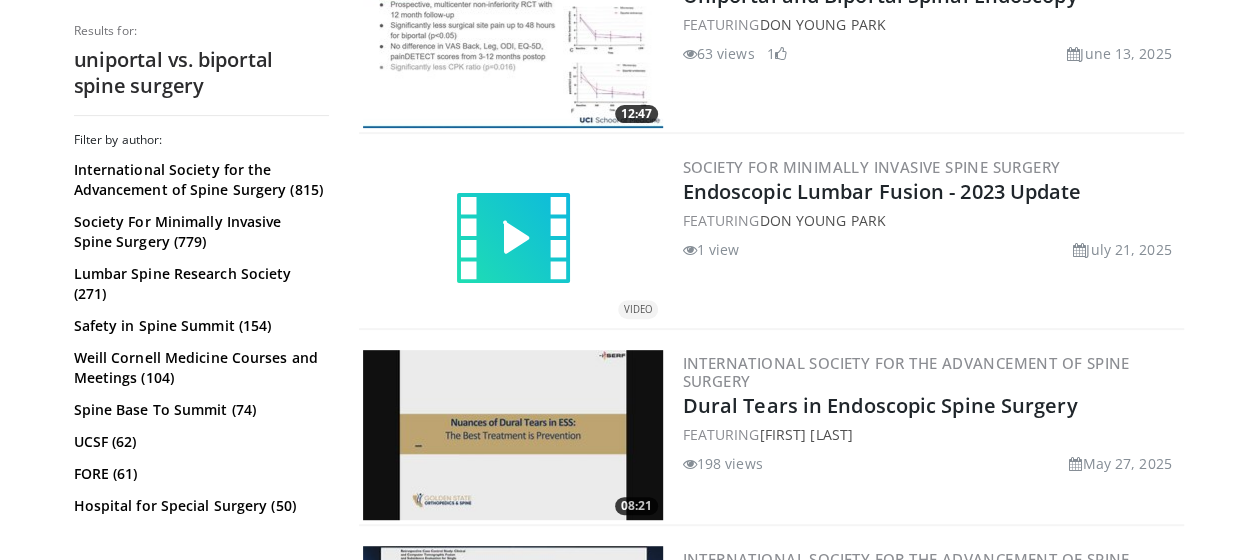 scroll, scrollTop: 0, scrollLeft: 0, axis: both 